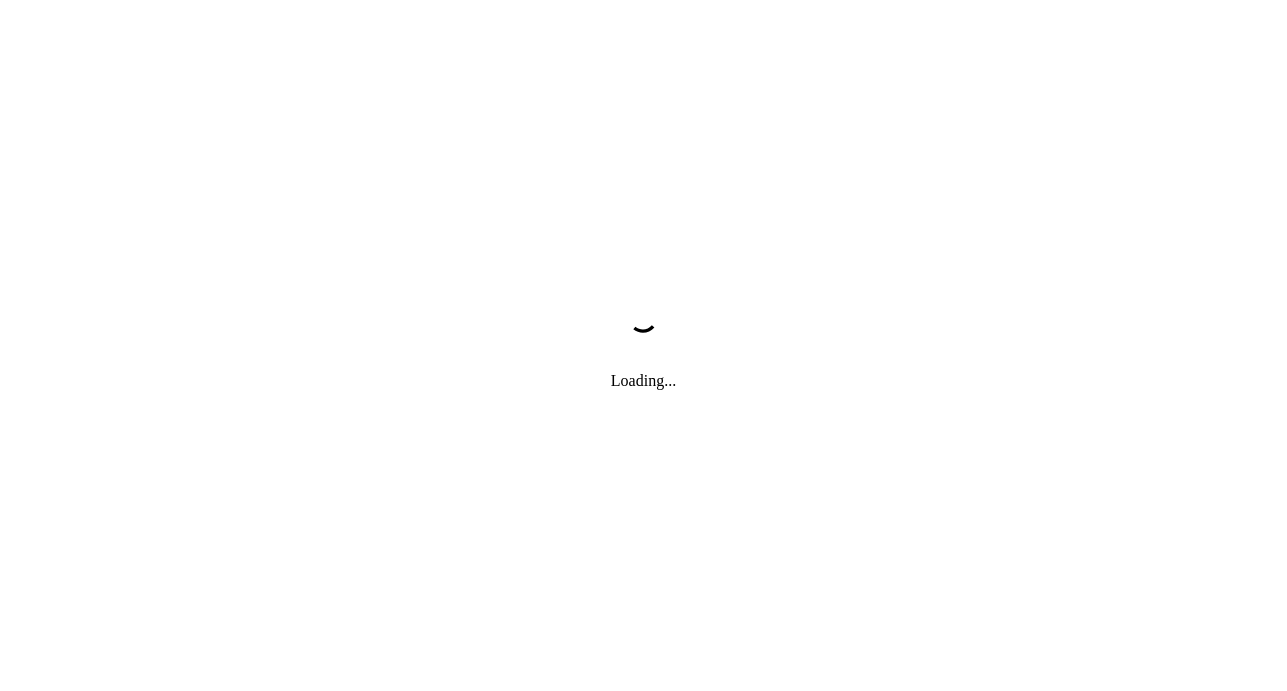 scroll, scrollTop: 0, scrollLeft: 0, axis: both 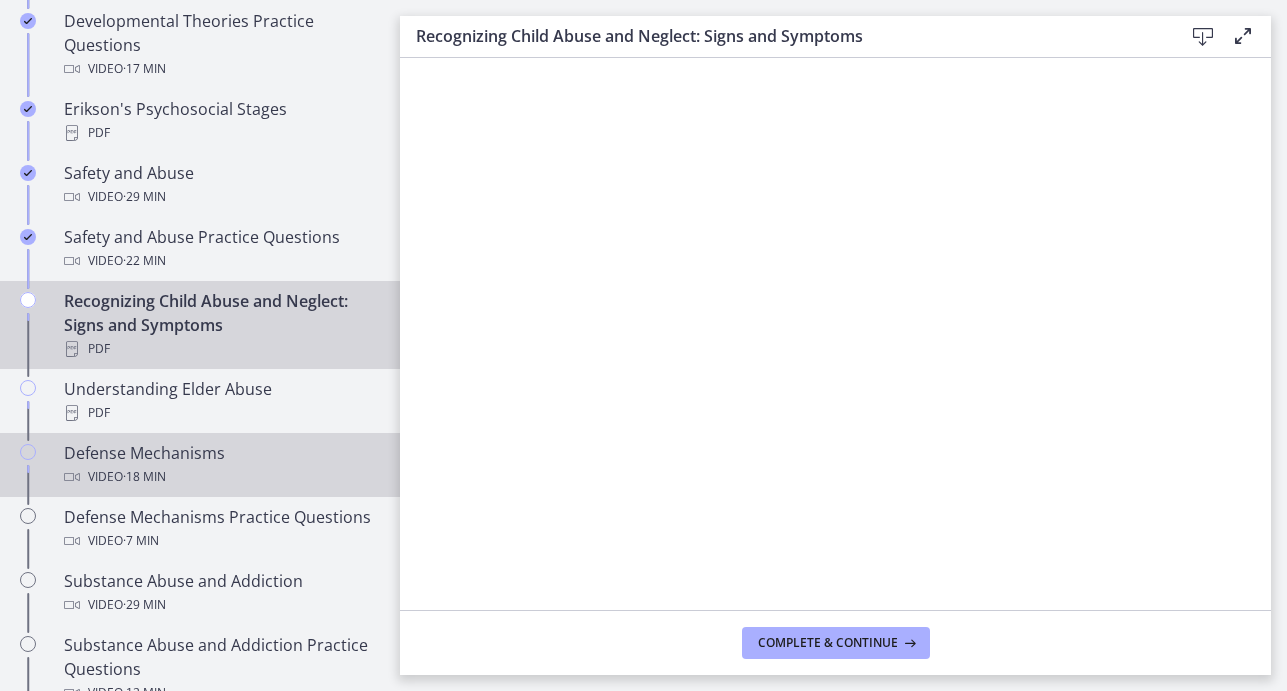 click on "Defense Mechanisms
Video
·  18 min" at bounding box center [220, 465] 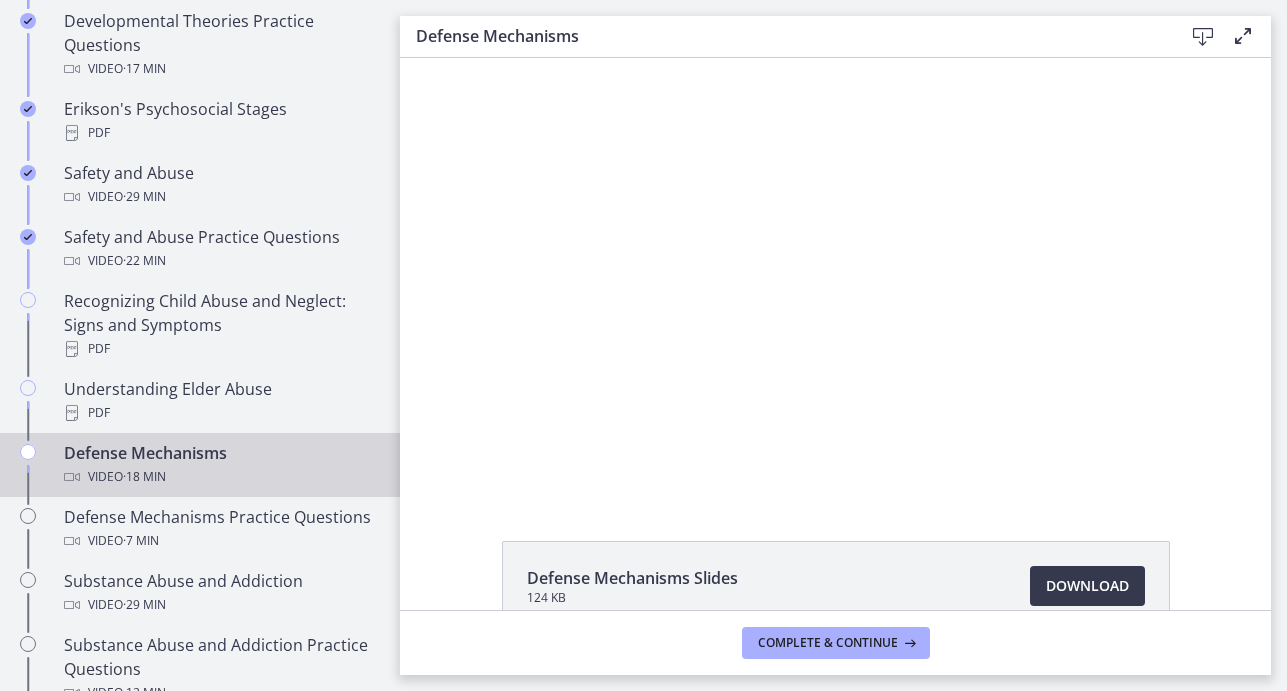 scroll, scrollTop: 0, scrollLeft: 0, axis: both 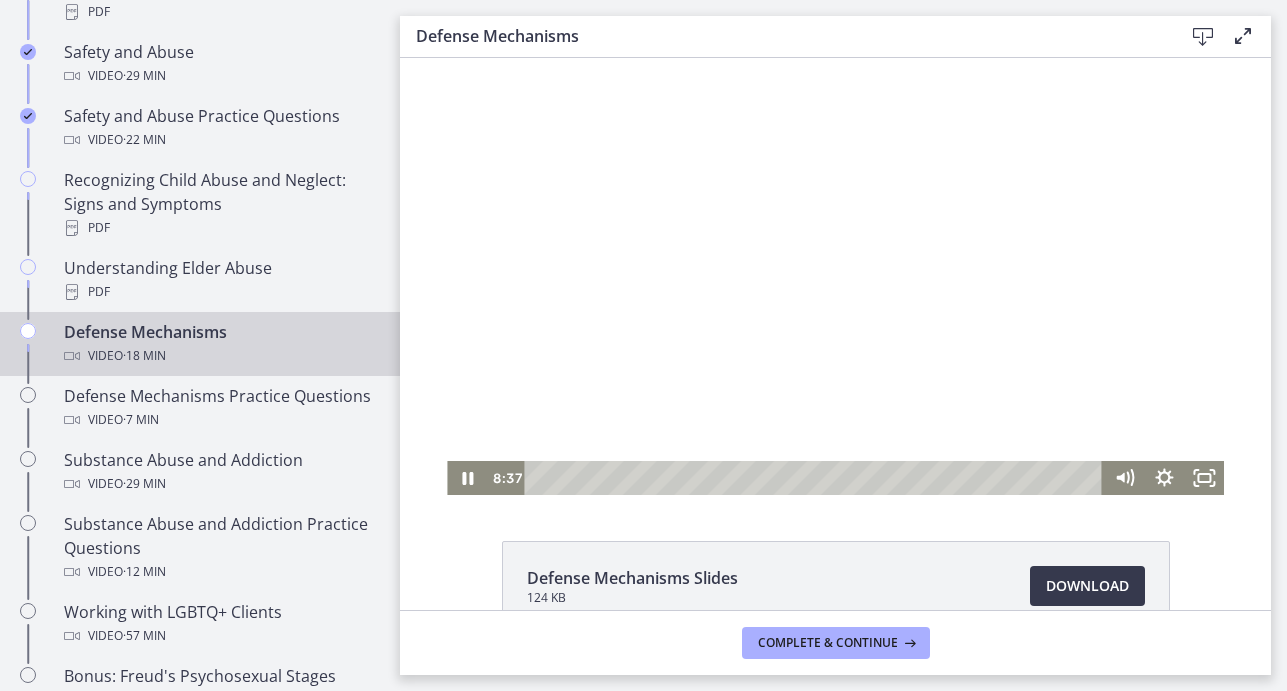 click at bounding box center [835, 276] 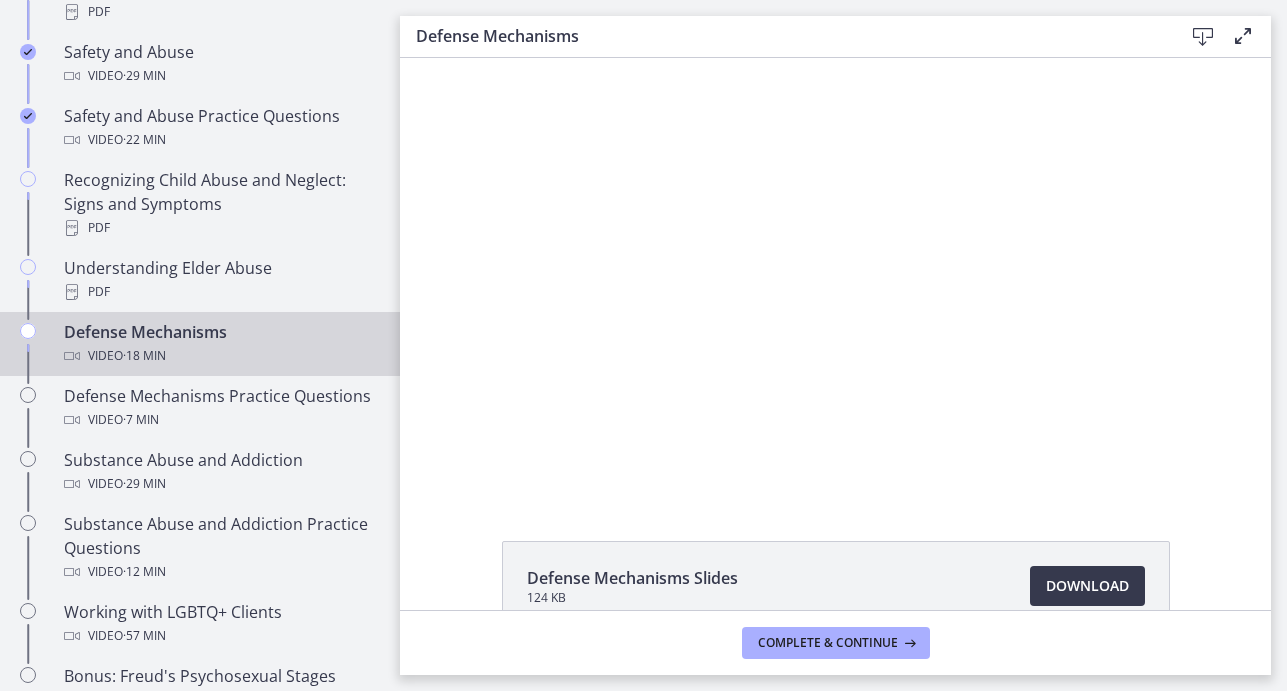 click at bounding box center (835, 276) 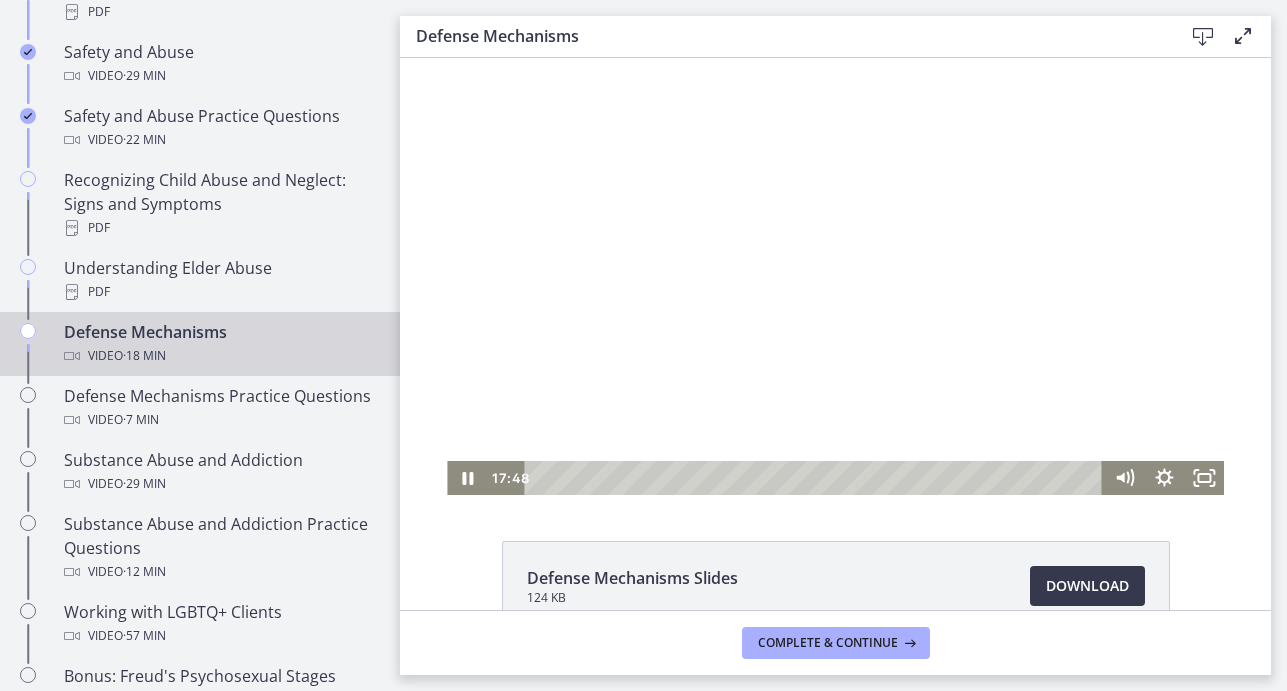 click at bounding box center (817, 478) 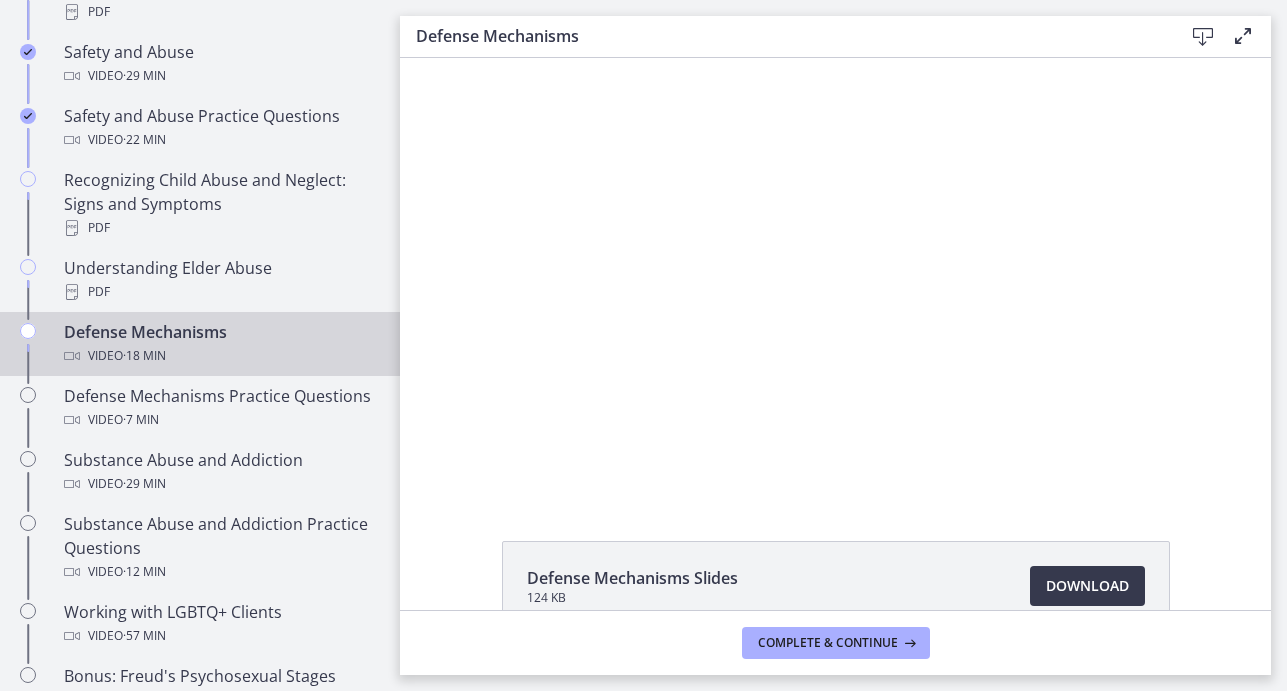 click at bounding box center (835, 276) 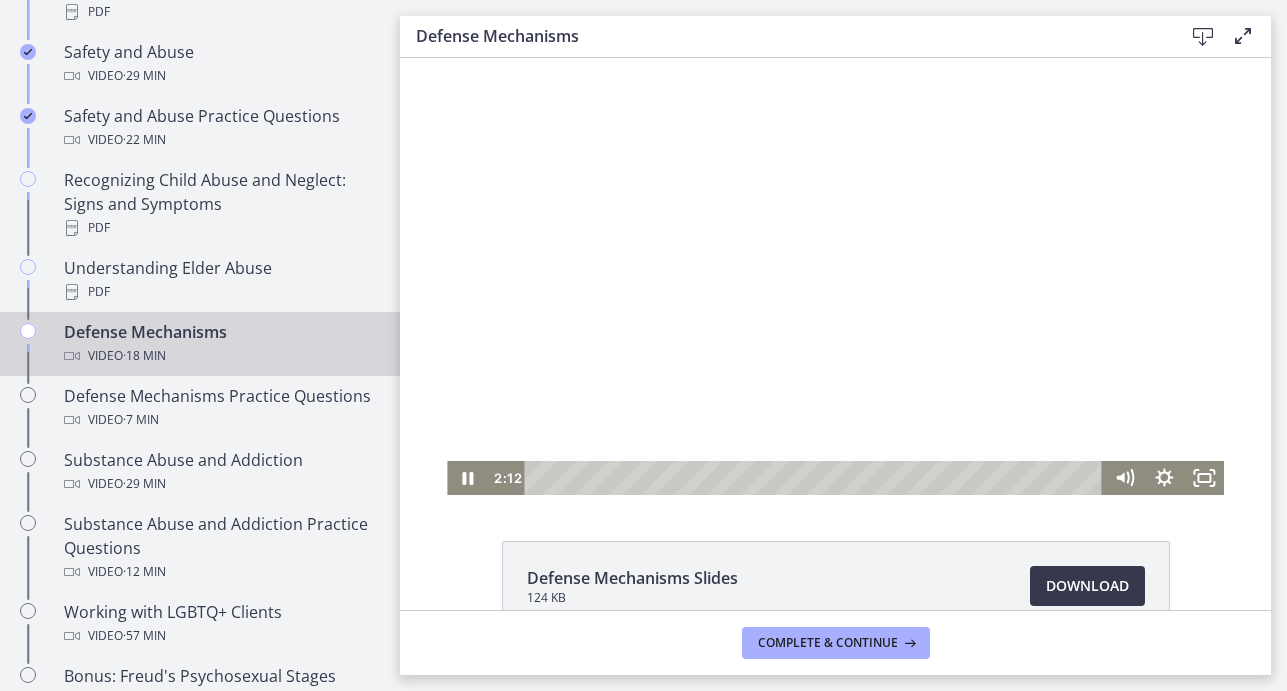 click at bounding box center [835, 276] 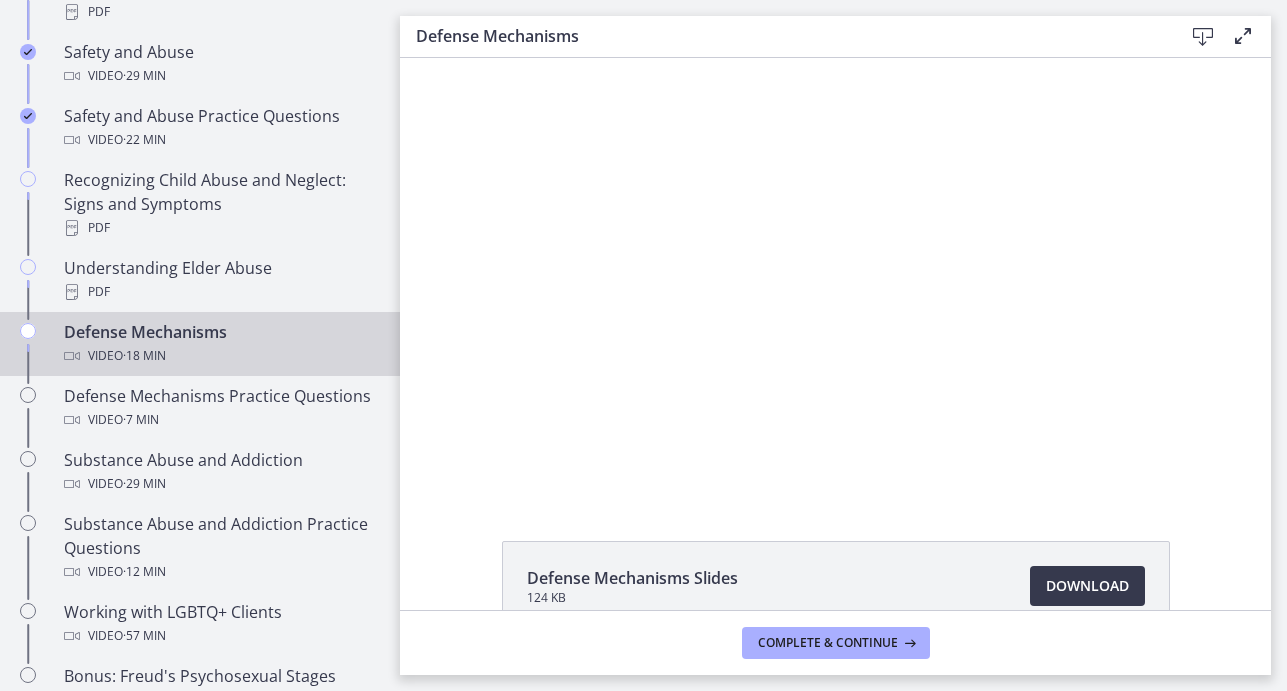 click at bounding box center [835, 276] 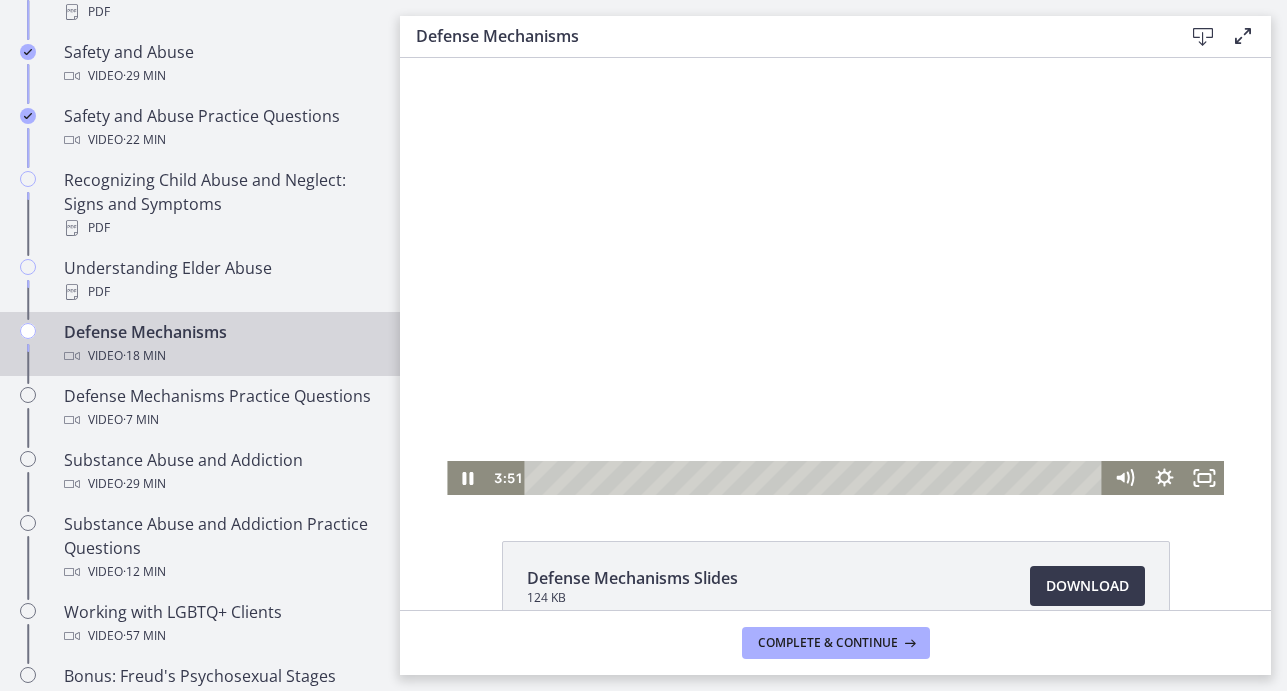 click at bounding box center (835, 276) 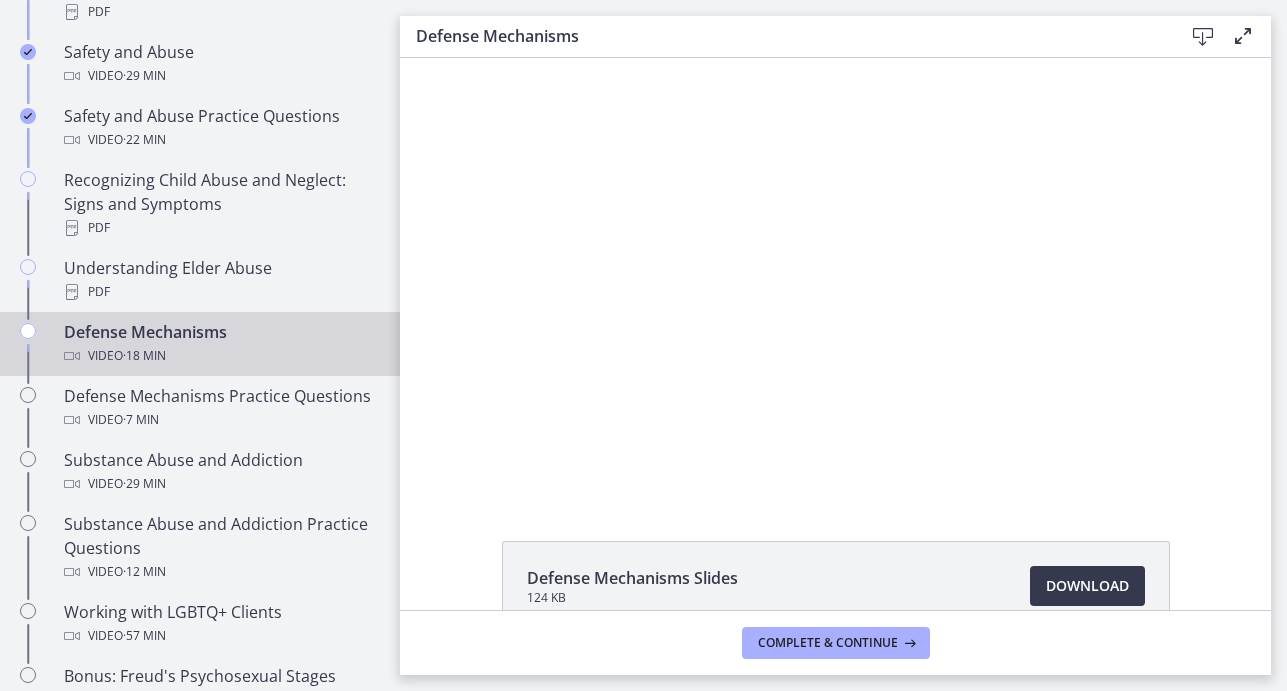 drag, startPoint x: 857, startPoint y: 287, endPoint x: 846, endPoint y: 263, distance: 26.400757 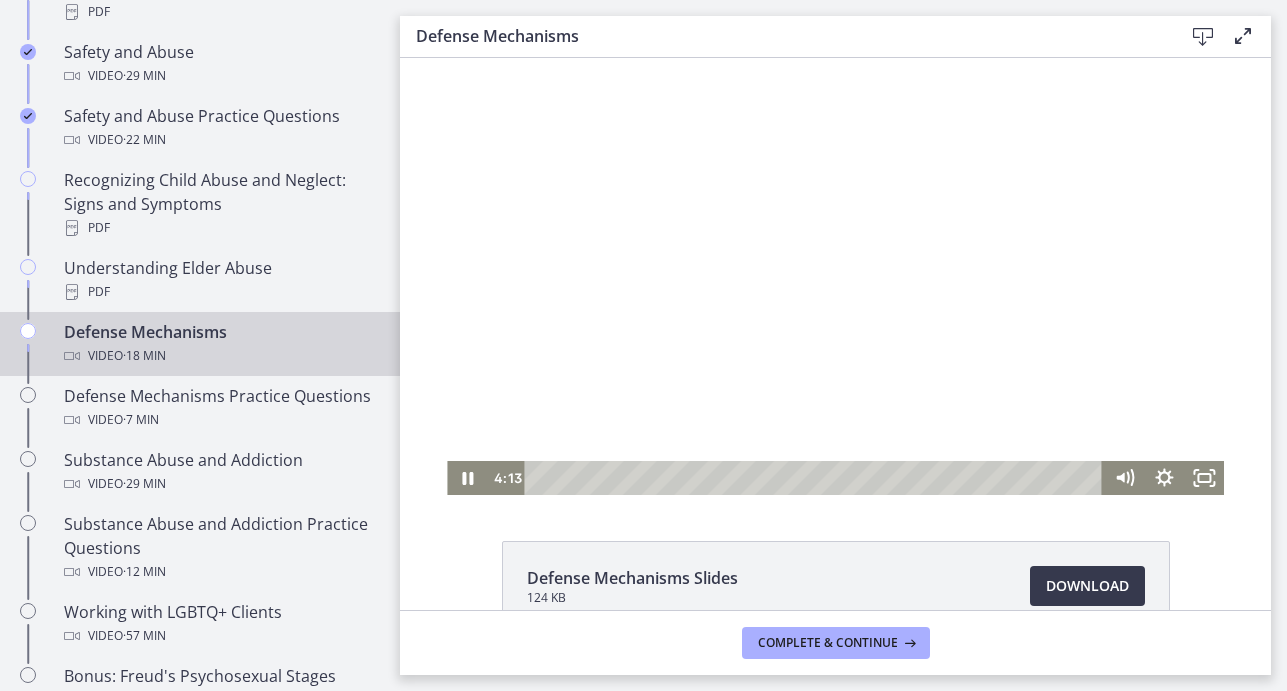 click at bounding box center (835, 276) 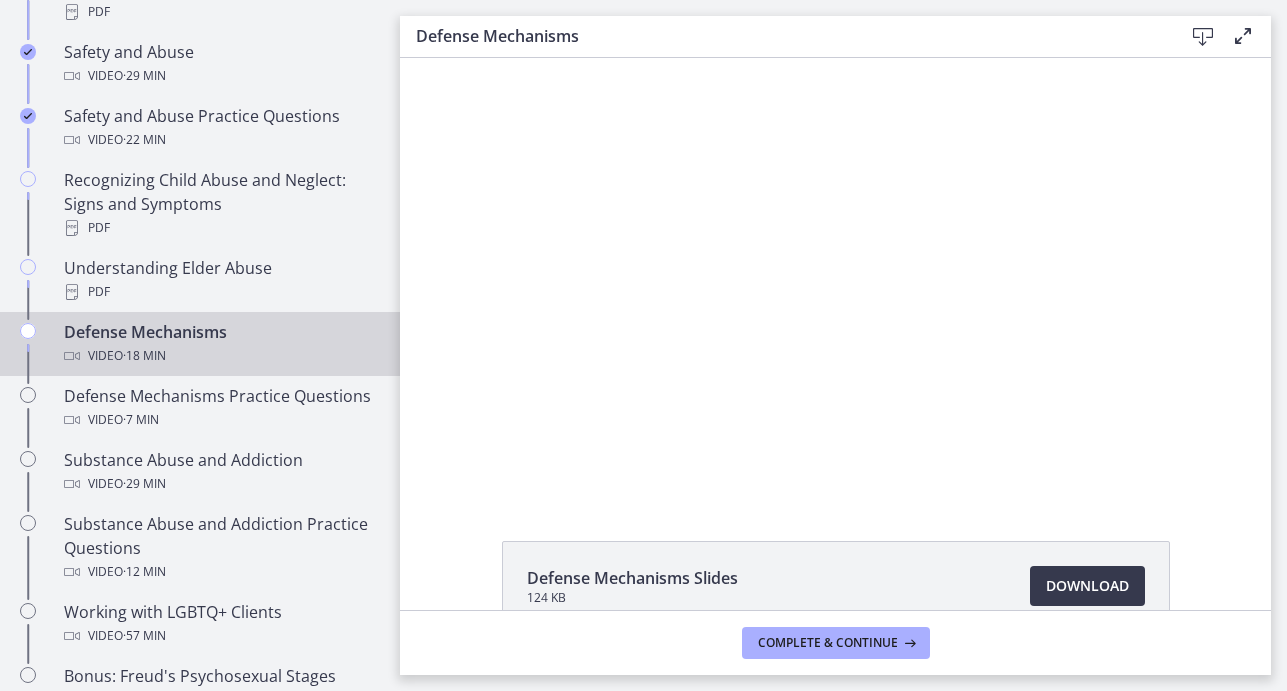 click at bounding box center (835, 276) 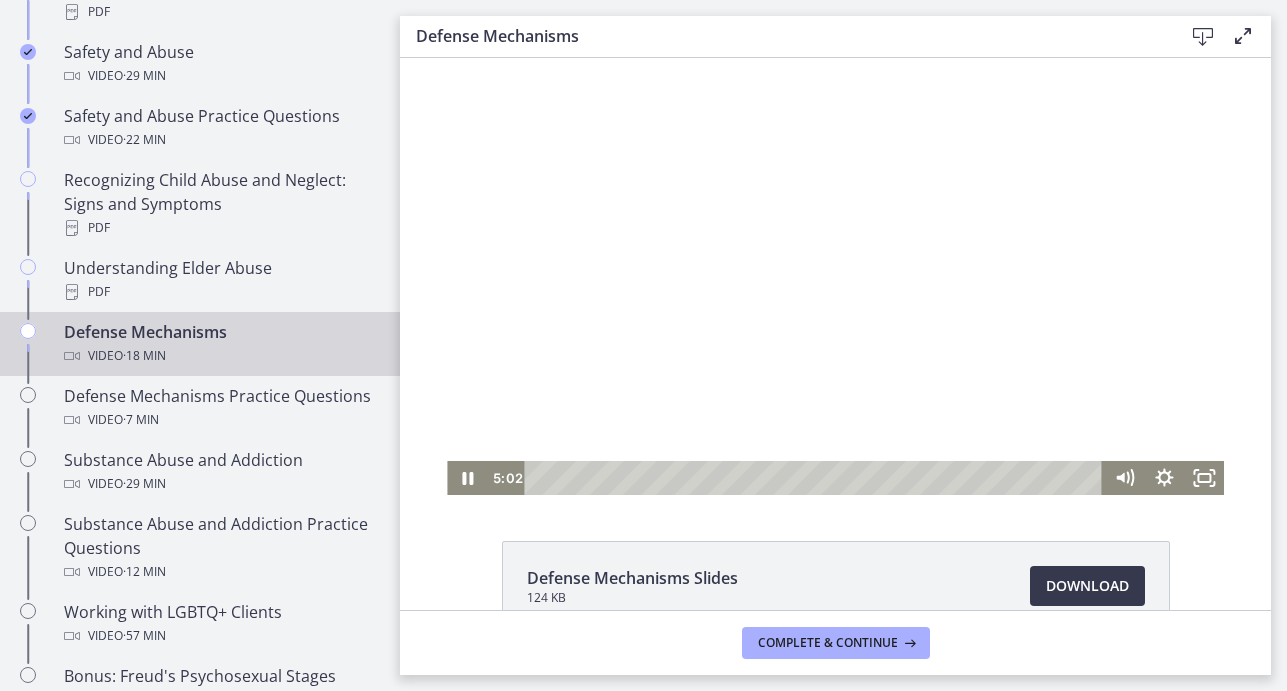 click at bounding box center [835, 276] 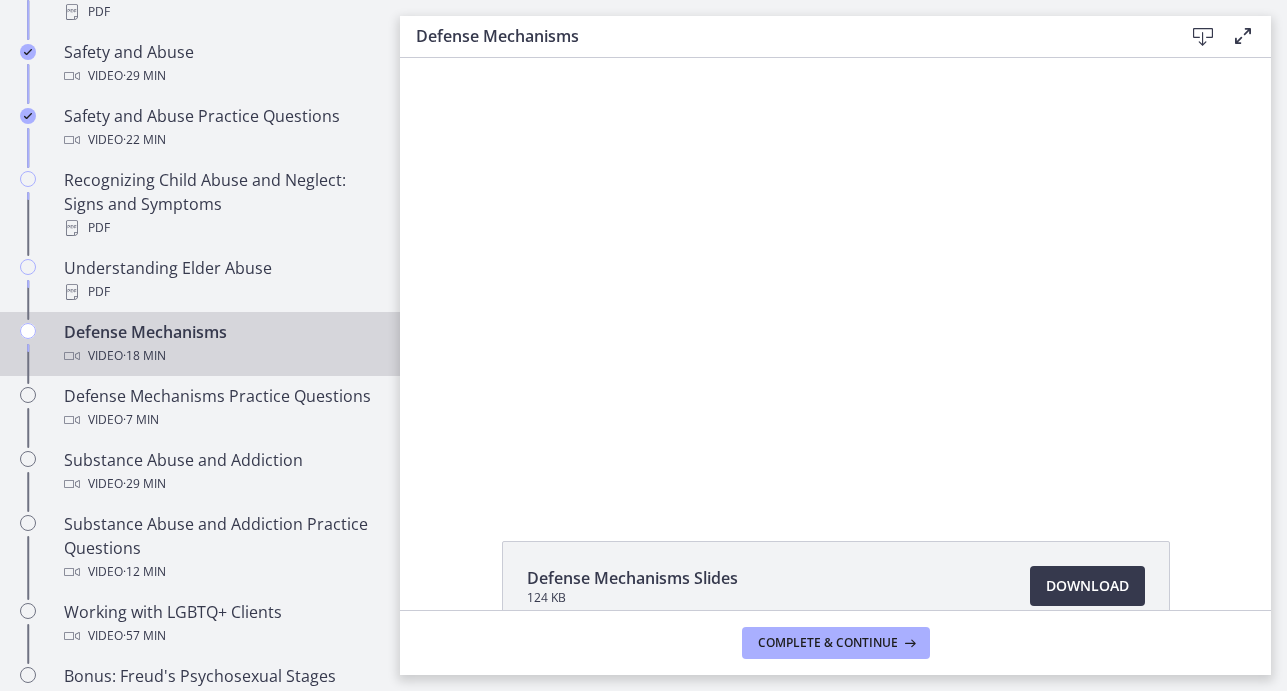 click at bounding box center [835, 276] 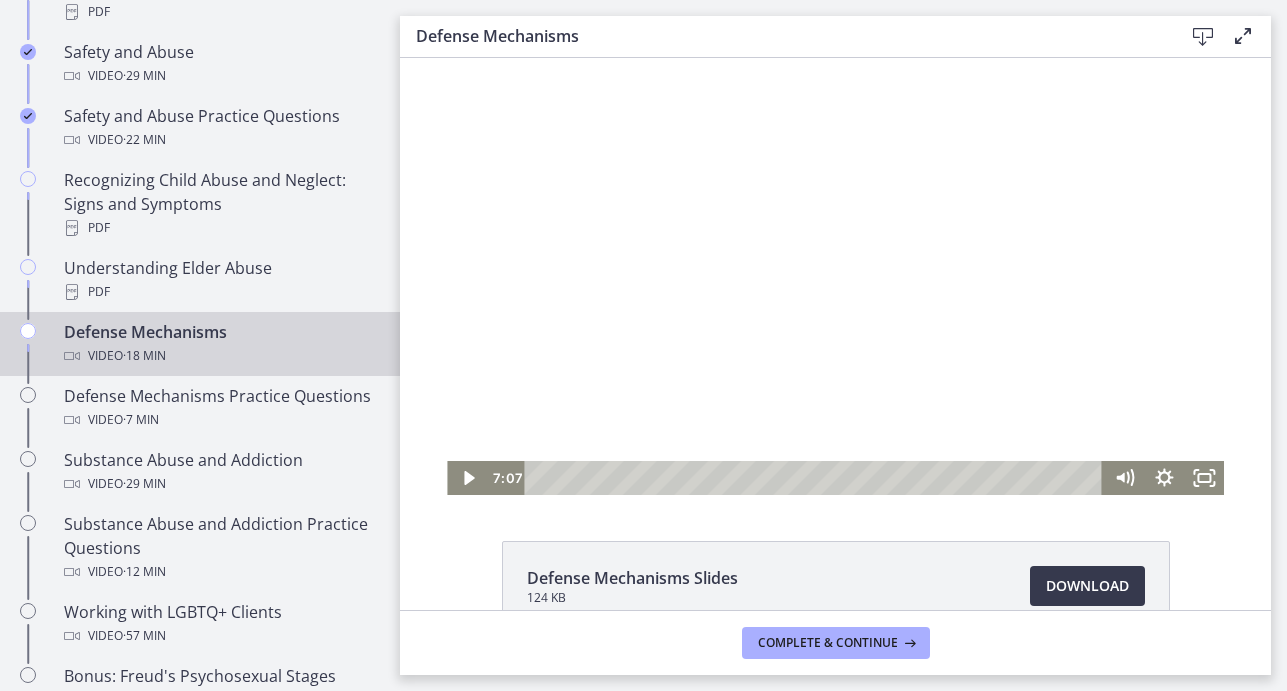 click at bounding box center [835, 276] 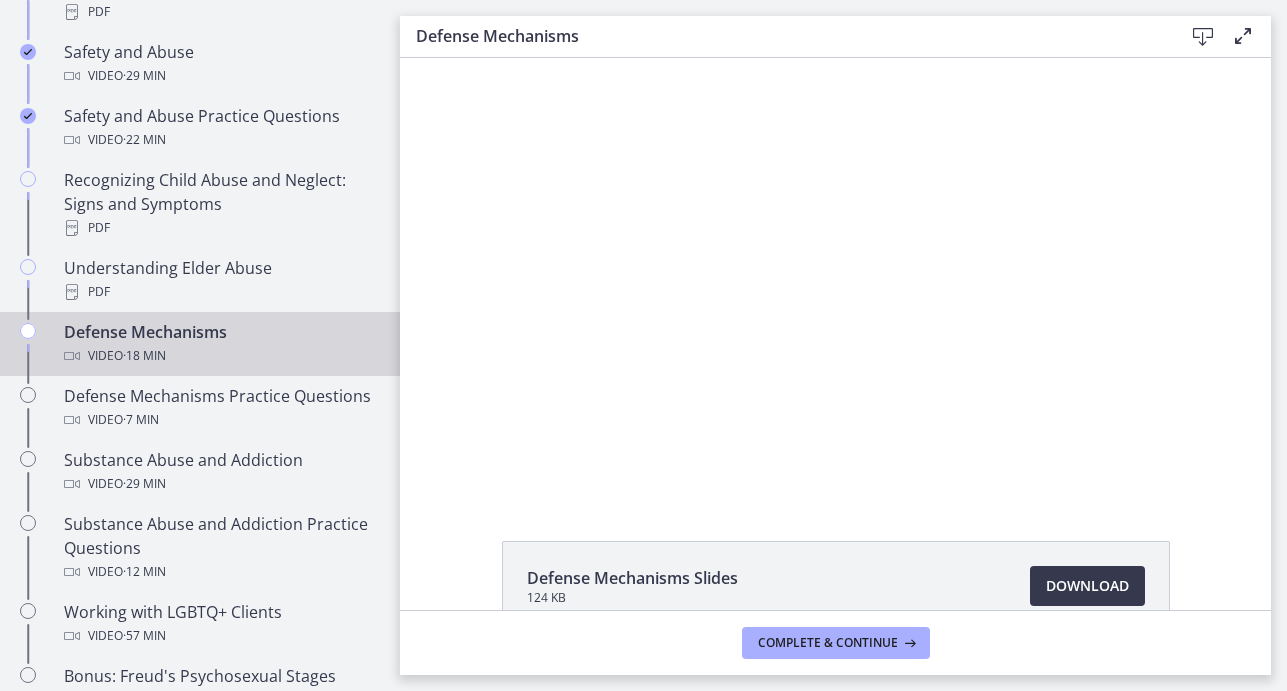 click at bounding box center (835, 276) 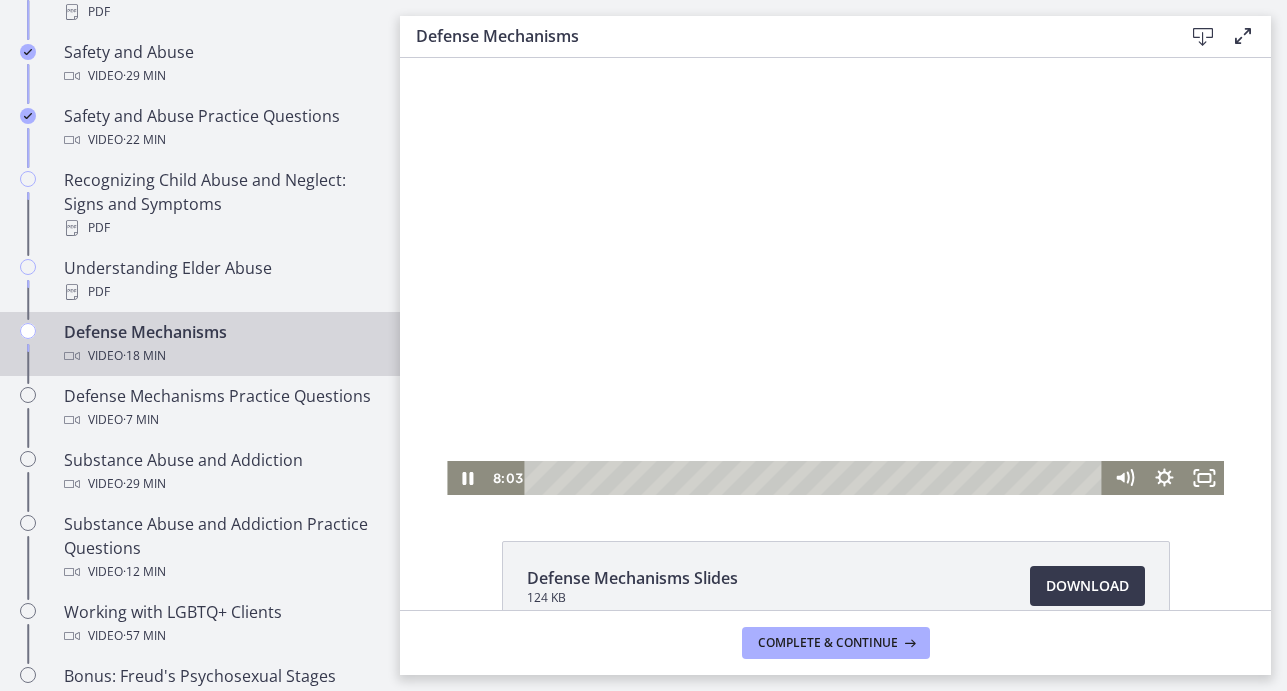 click at bounding box center (835, 276) 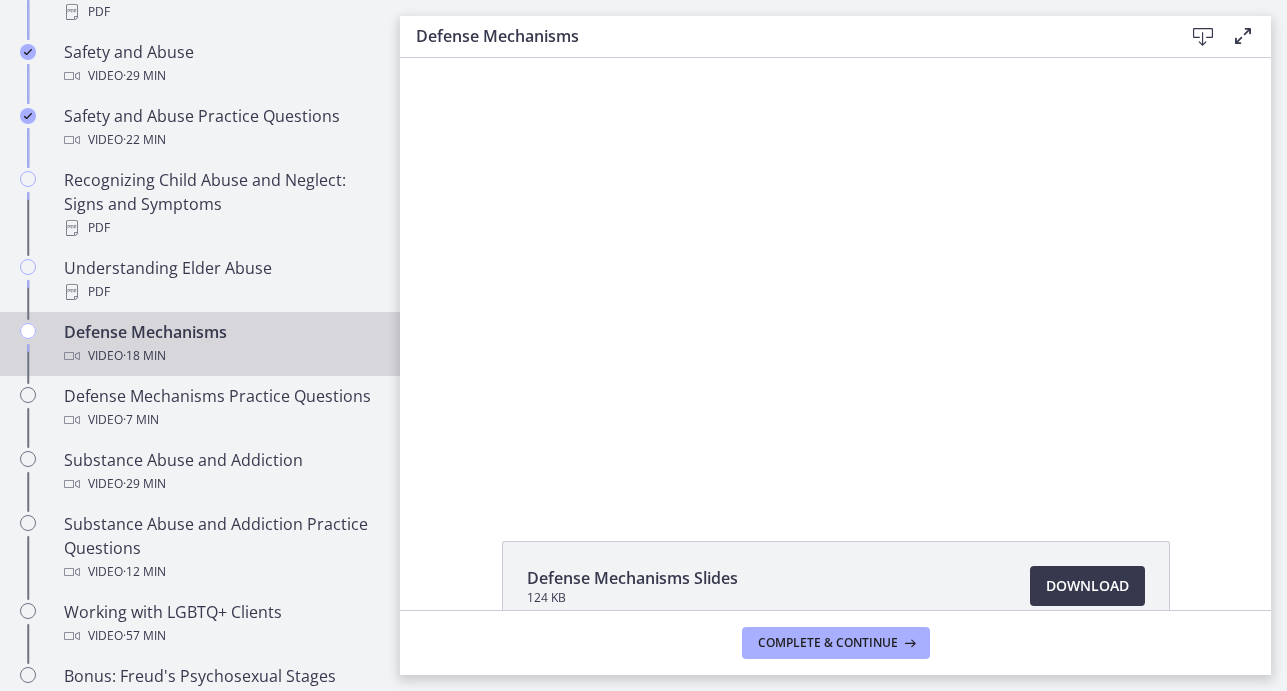 click at bounding box center [835, 276] 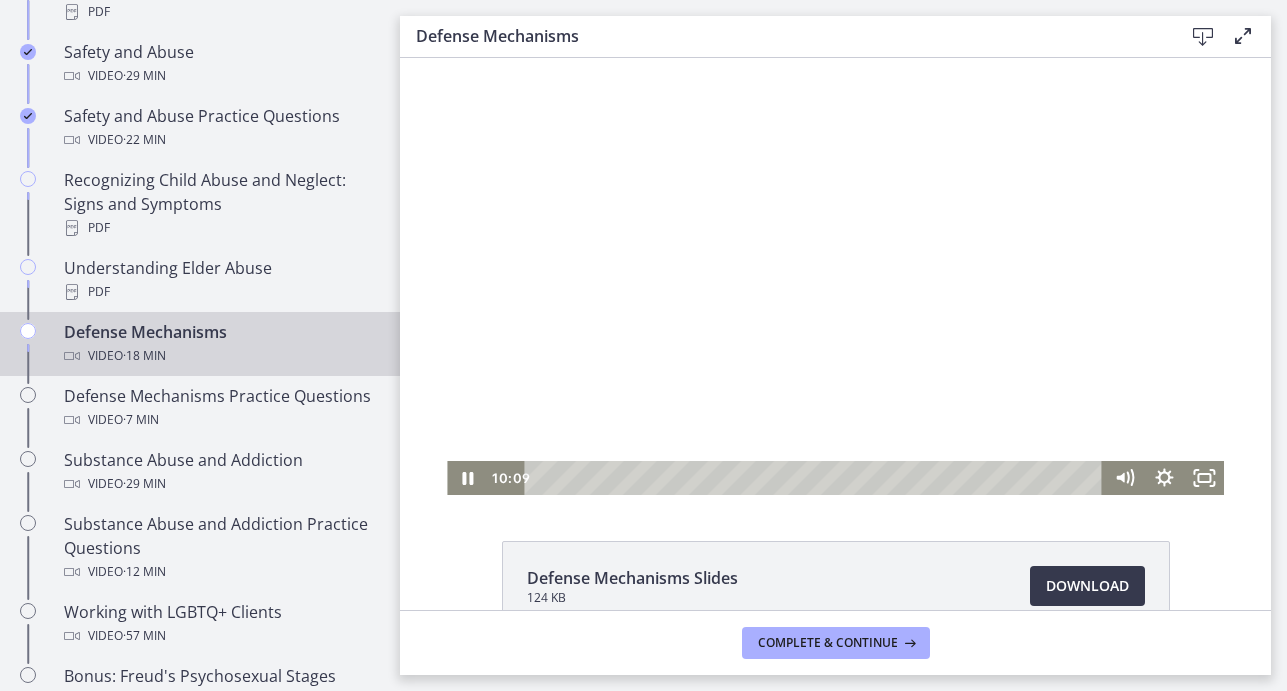 click at bounding box center [835, 276] 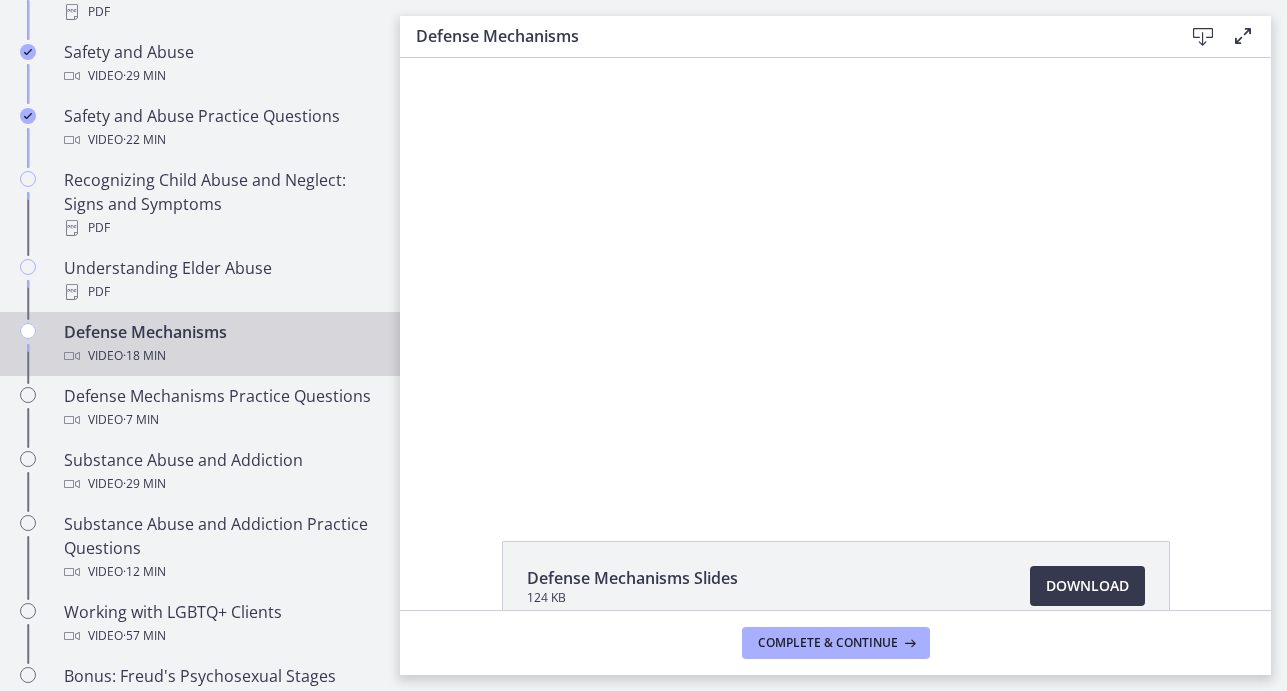click at bounding box center [835, 276] 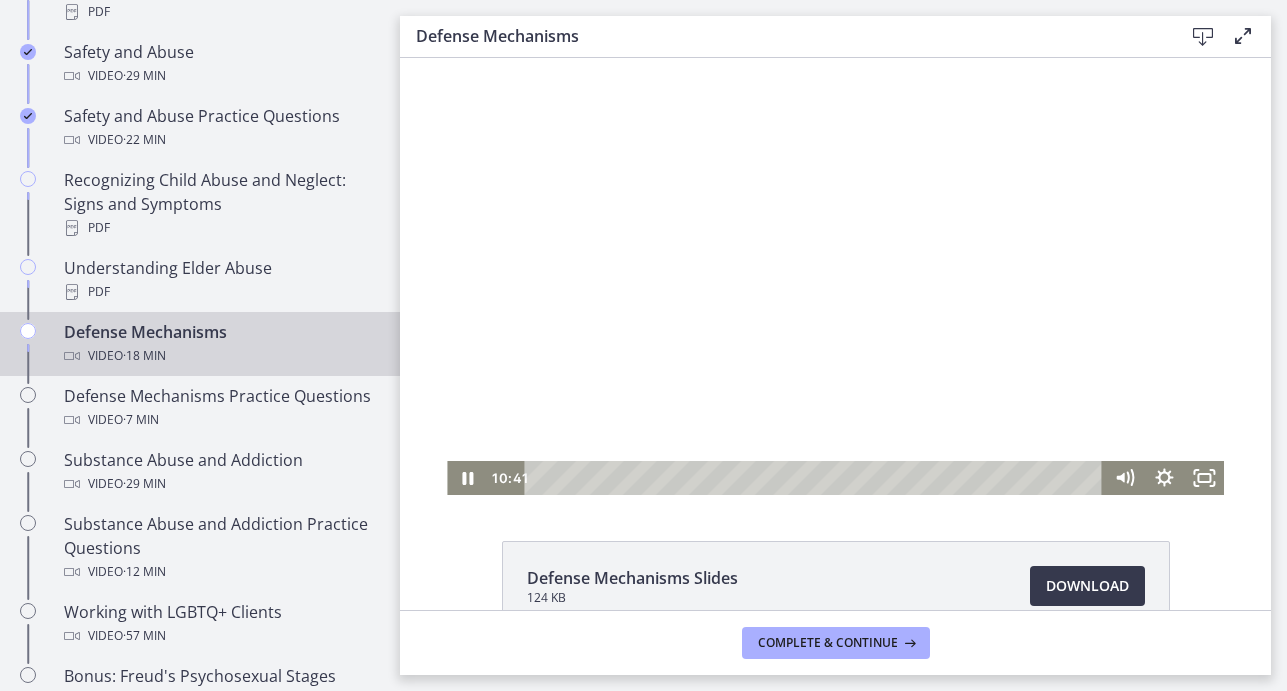click at bounding box center [835, 276] 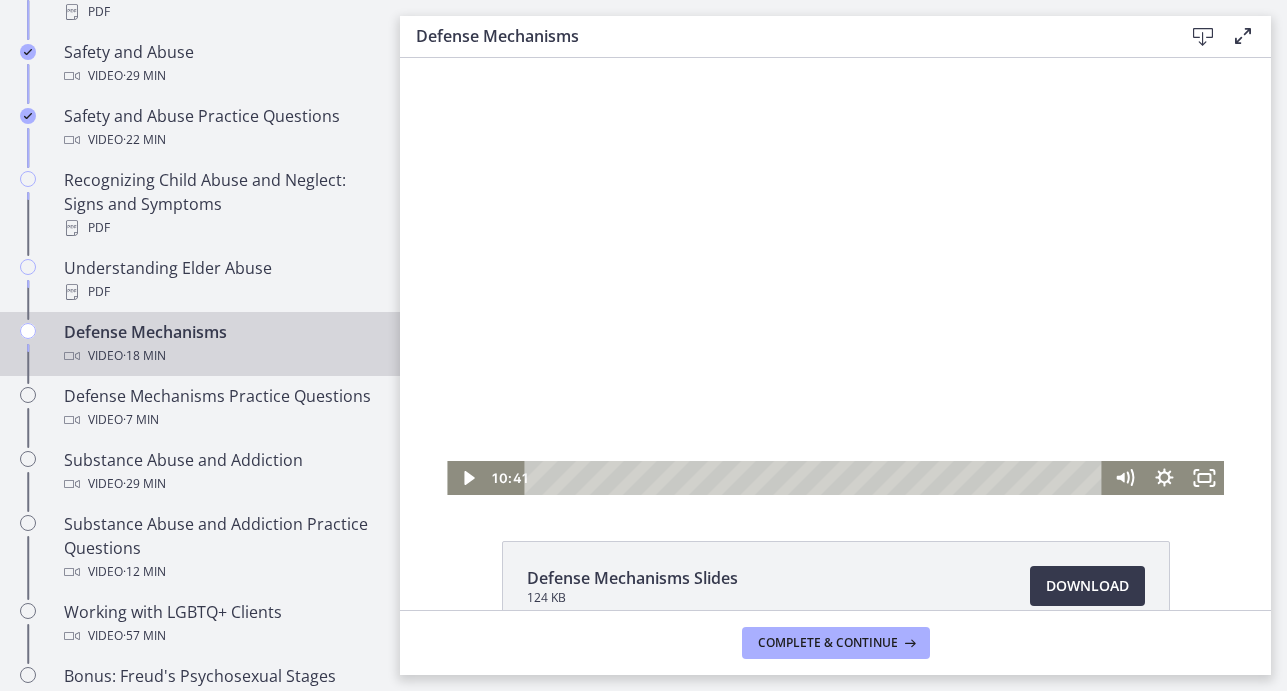 click at bounding box center (835, 276) 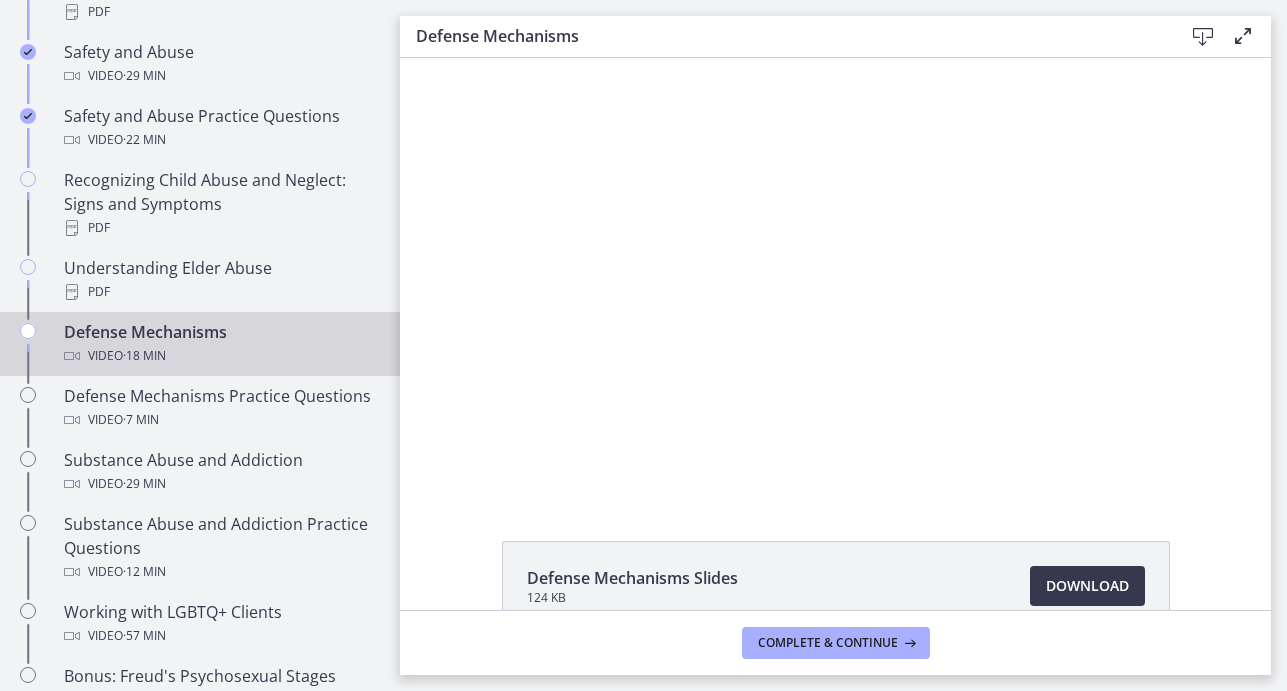 click at bounding box center (835, 276) 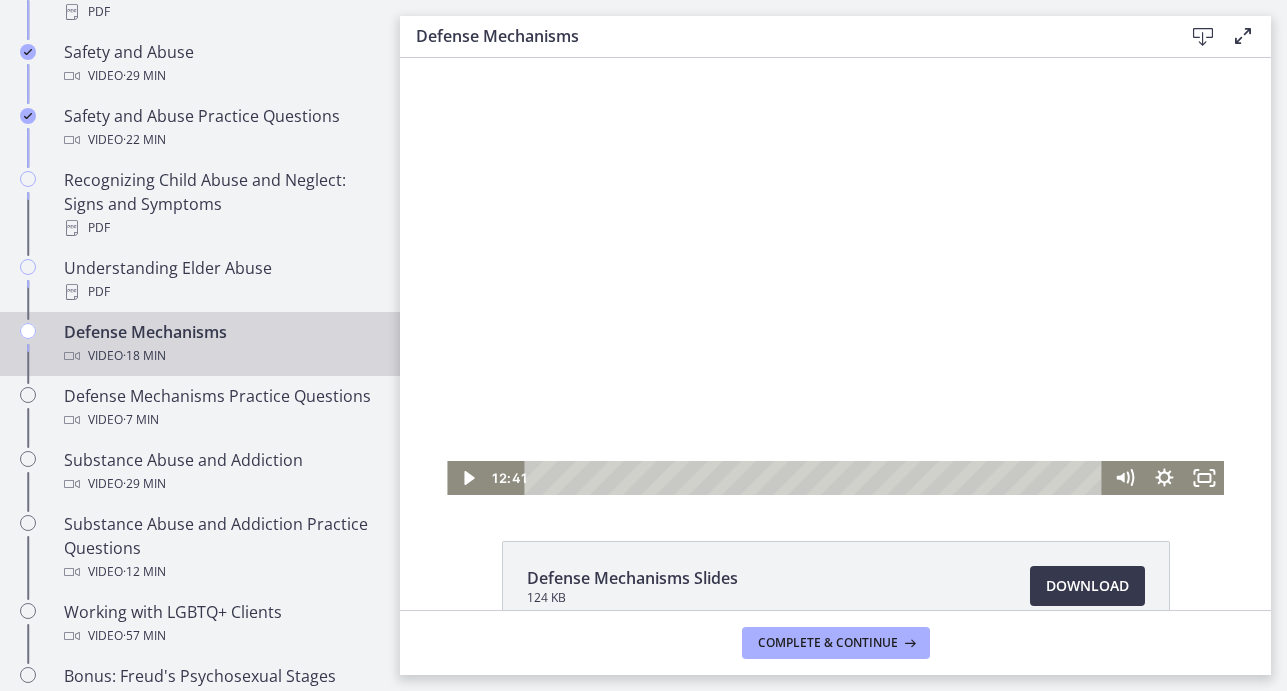 click at bounding box center (835, 276) 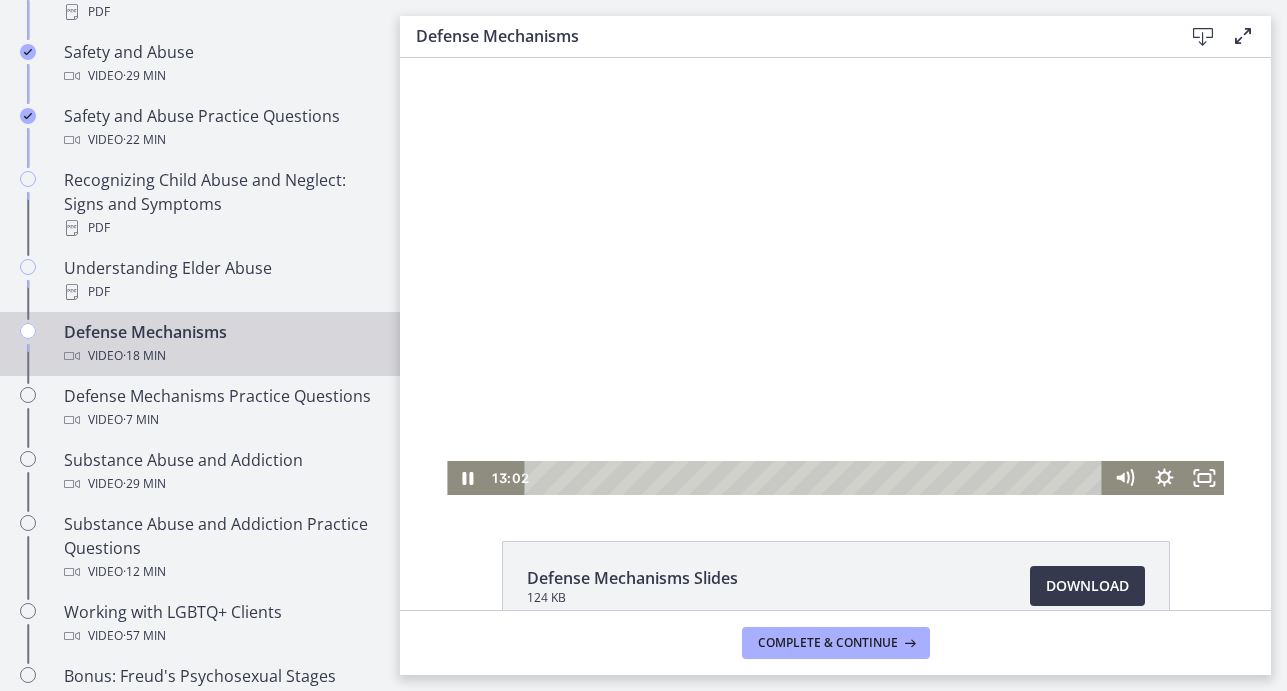 click at bounding box center (835, 276) 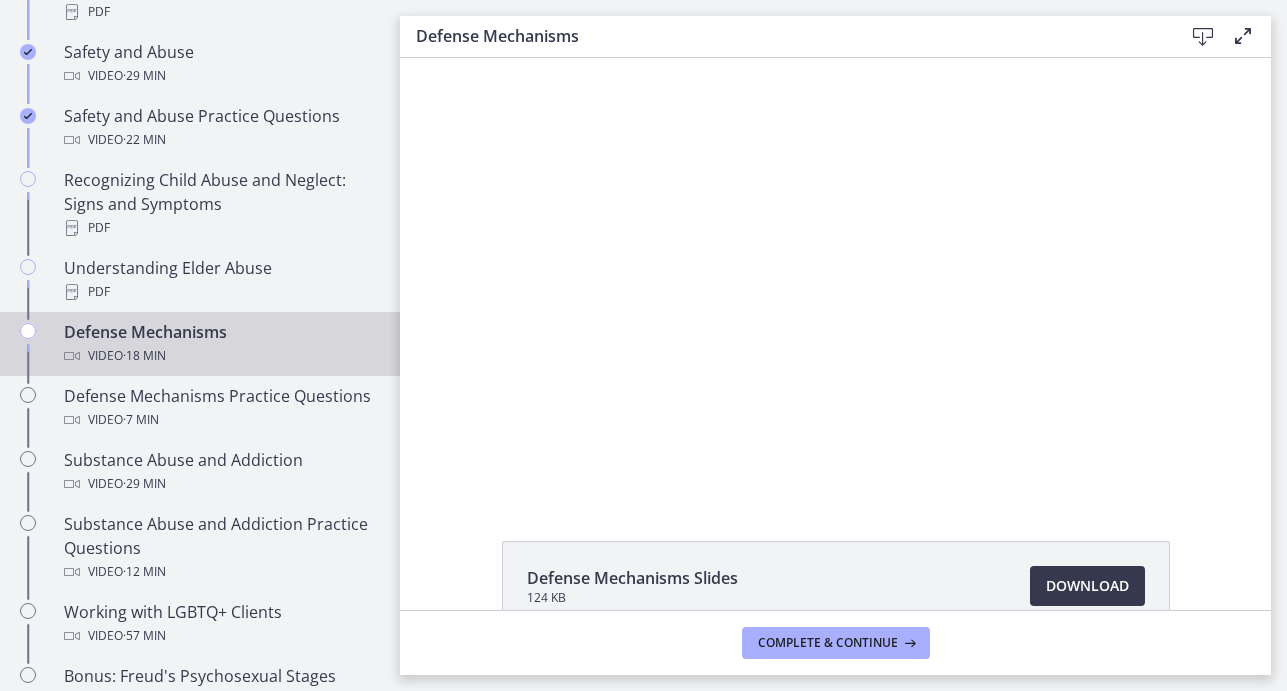 click at bounding box center [835, 276] 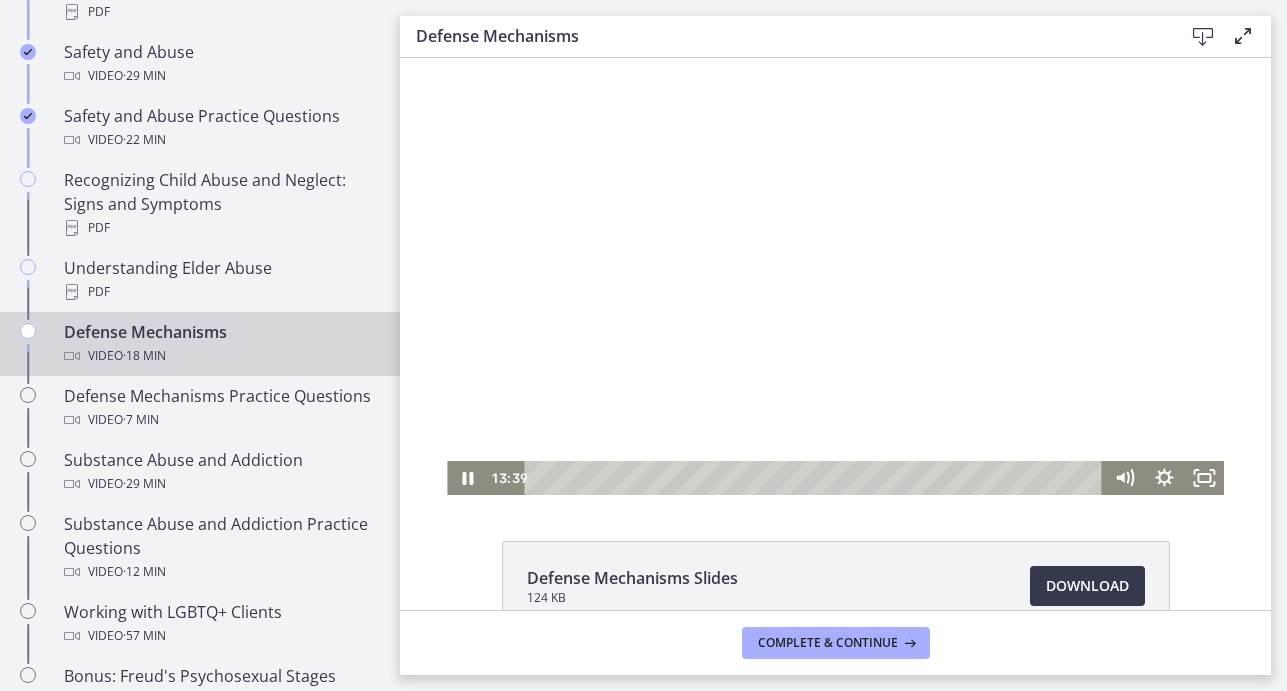 click at bounding box center [835, 276] 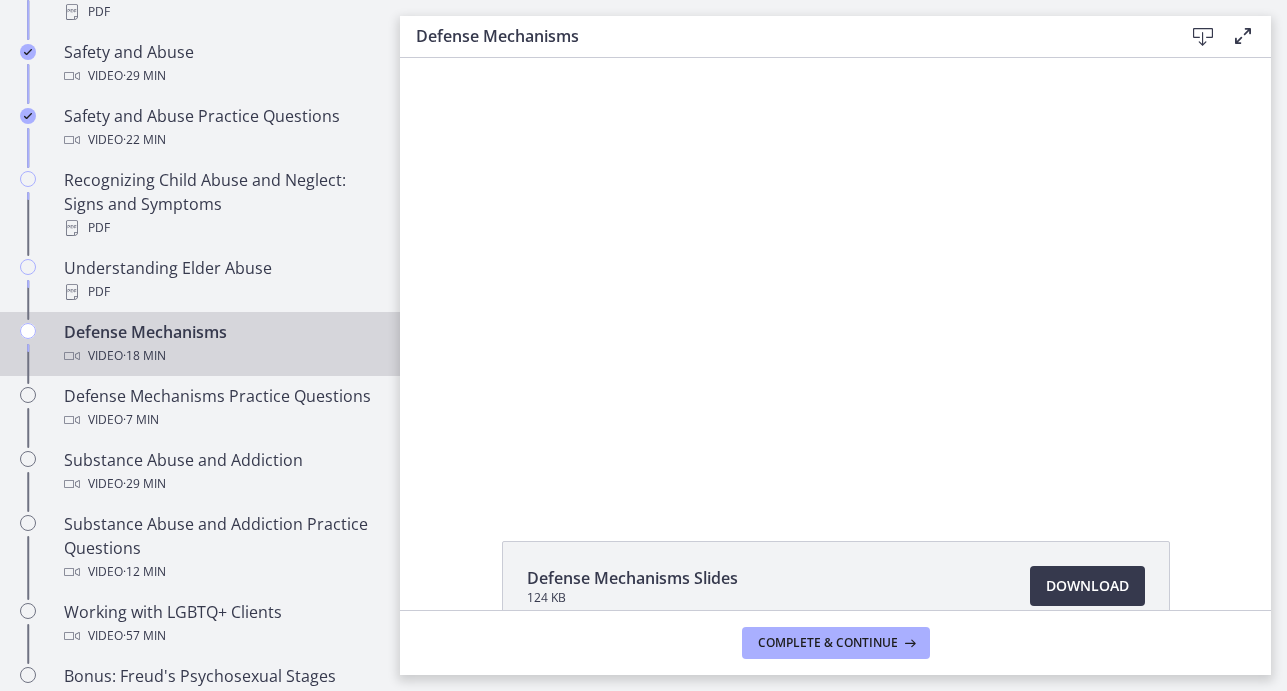 click at bounding box center (835, 276) 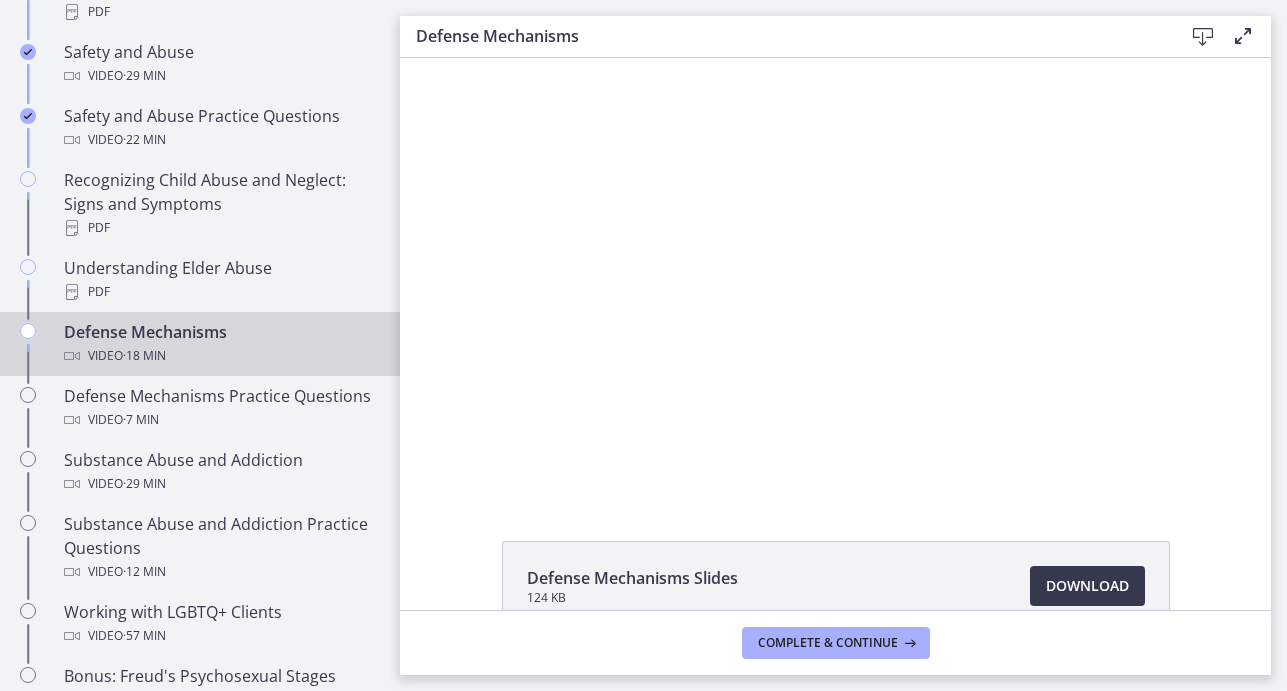 click at bounding box center (835, 276) 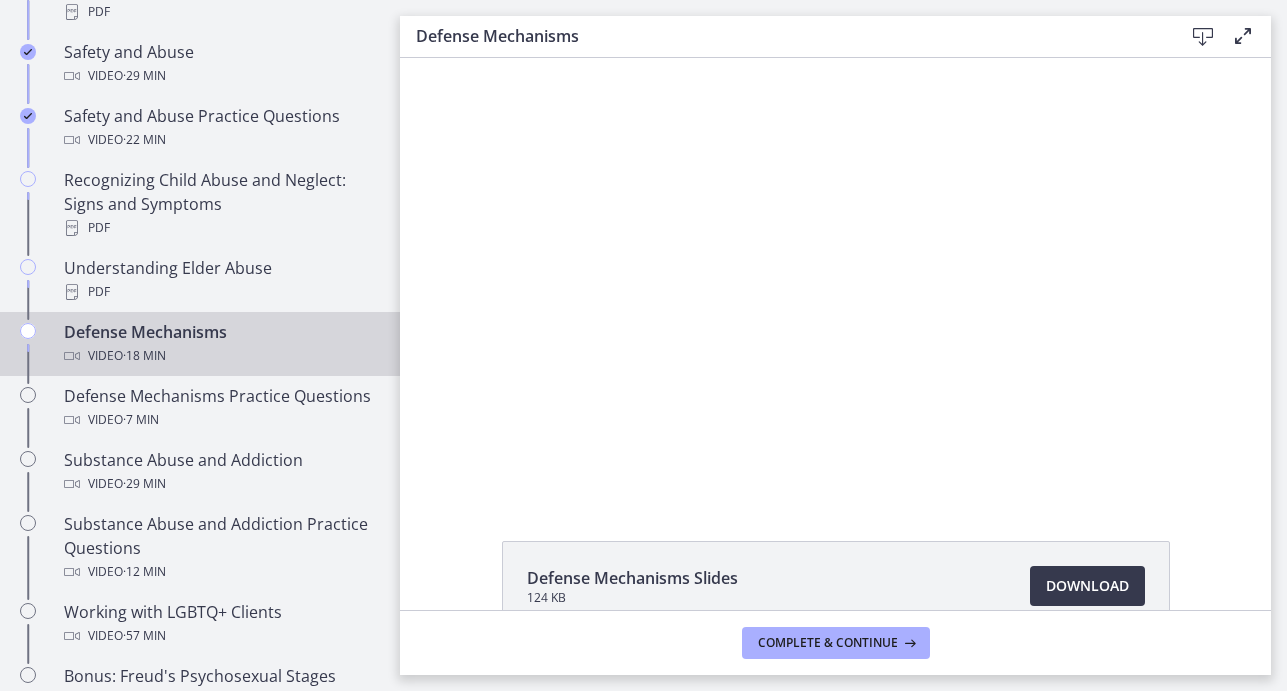 click at bounding box center [835, 276] 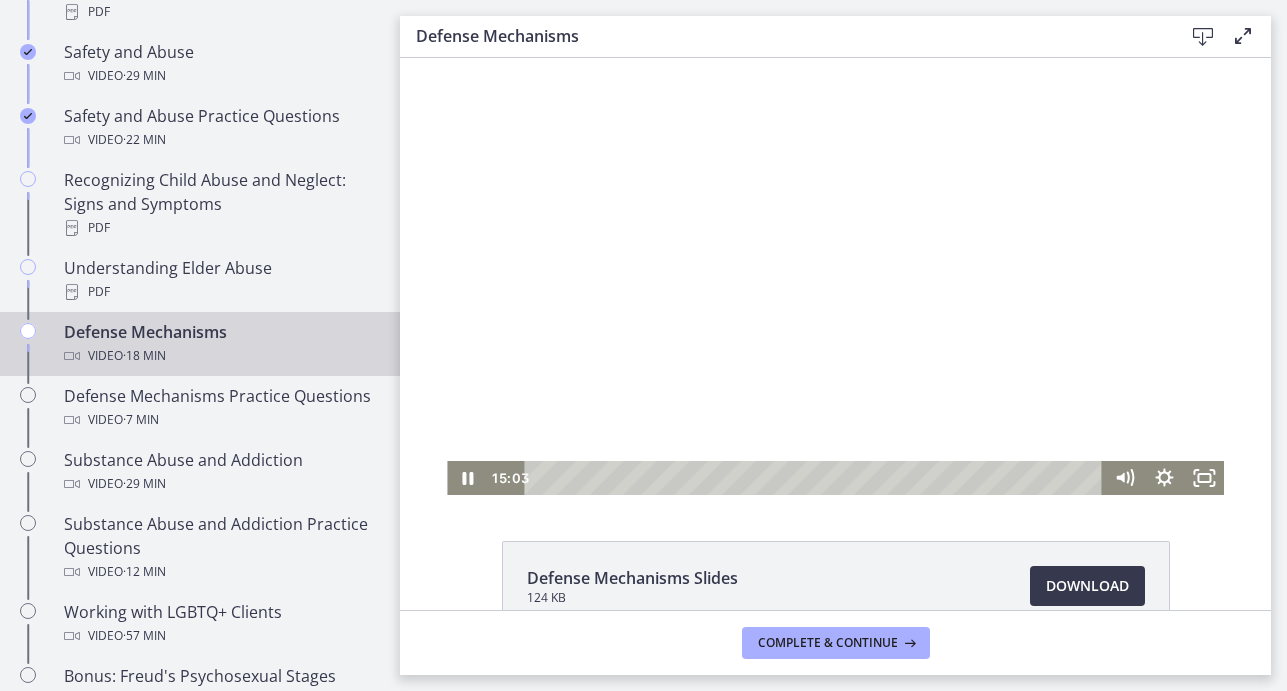 click at bounding box center (835, 276) 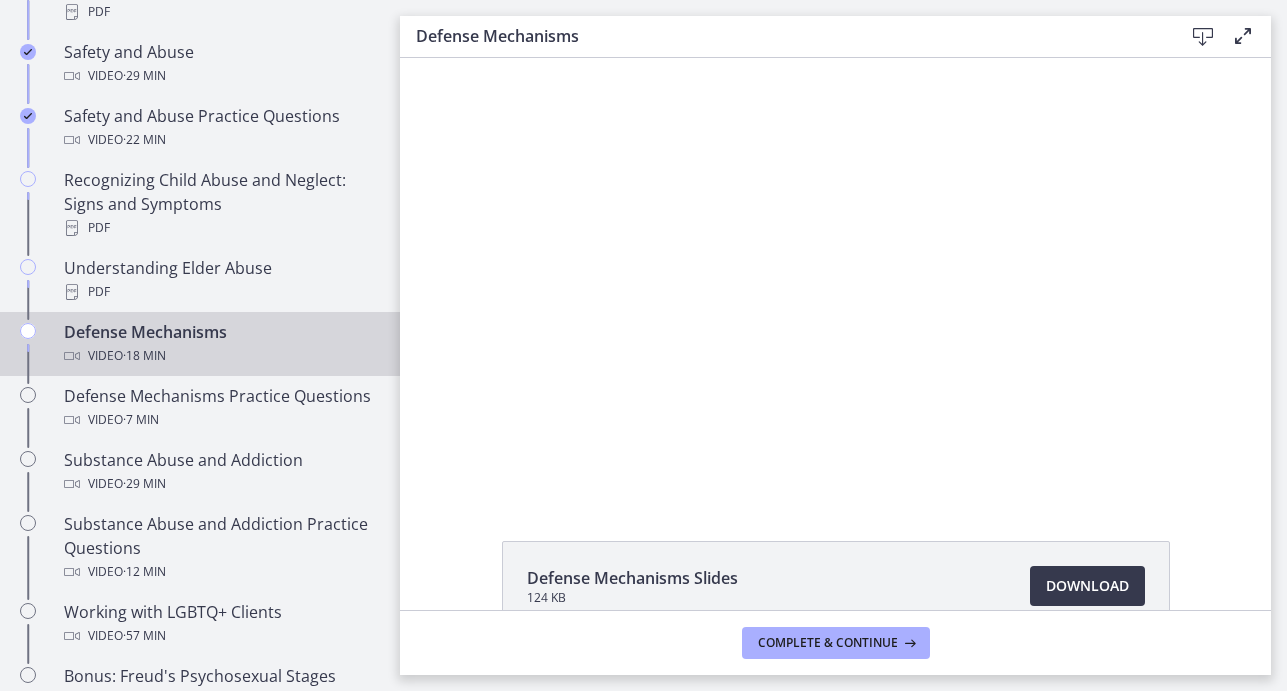 click at bounding box center (835, 276) 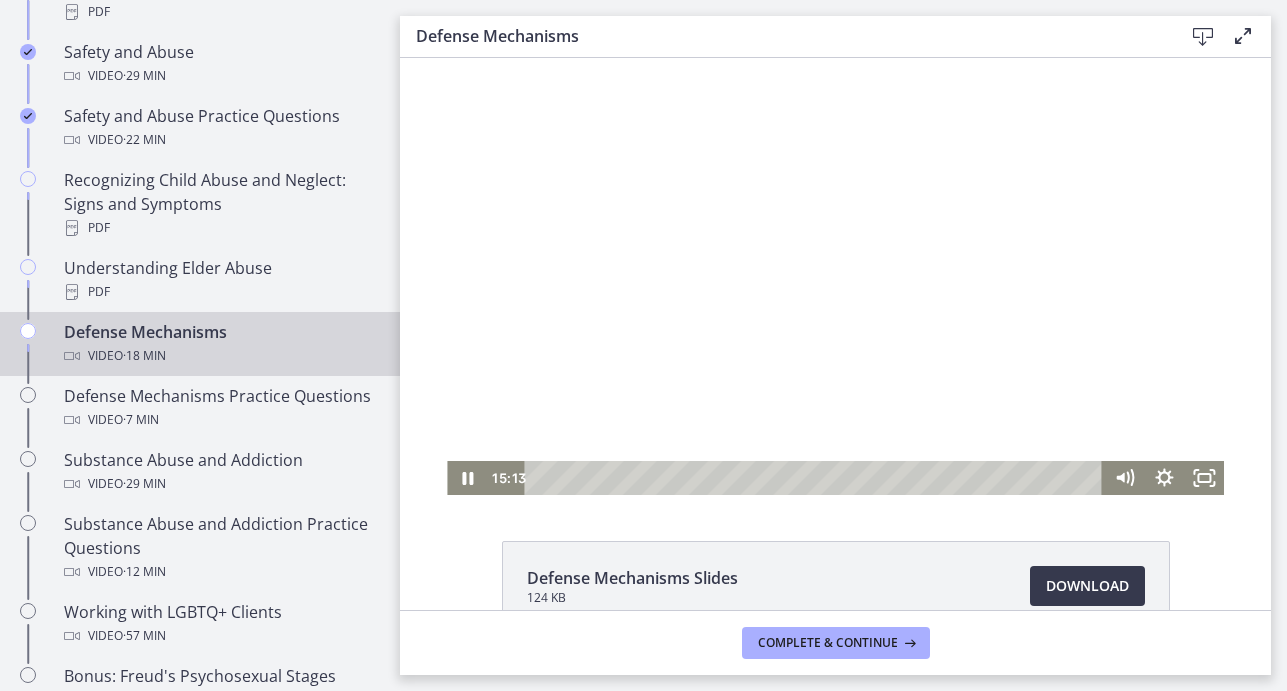 click at bounding box center (835, 276) 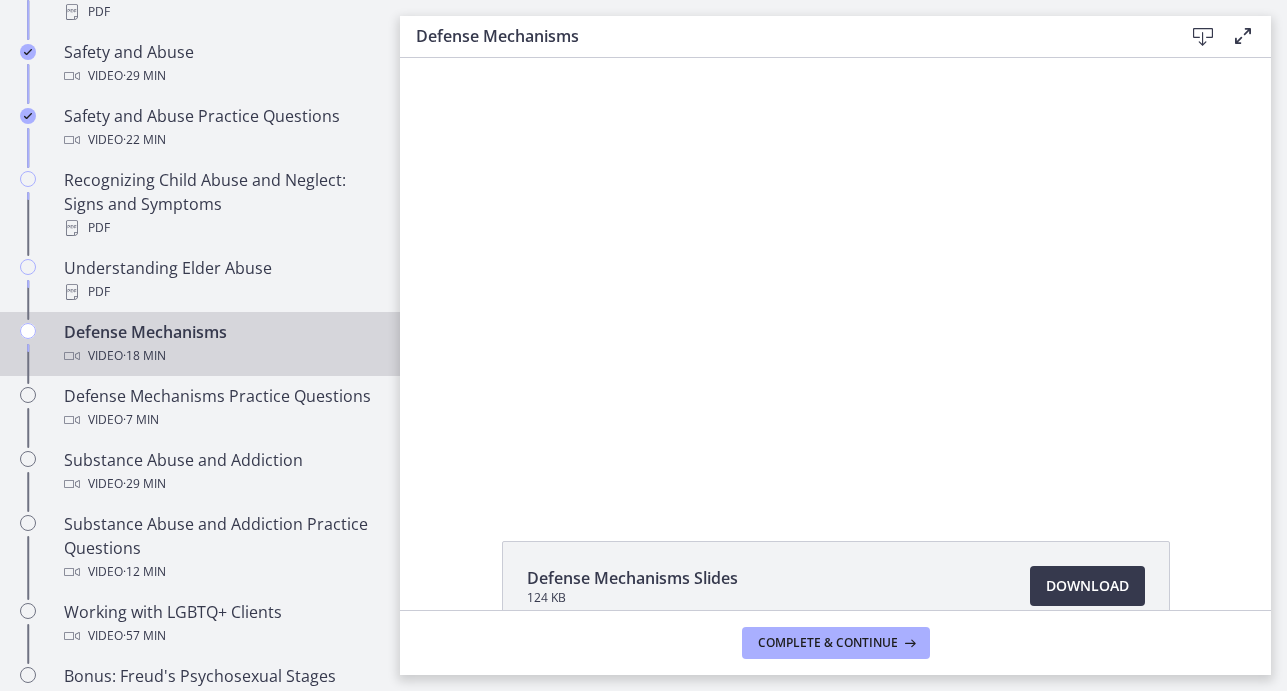 click at bounding box center [835, 276] 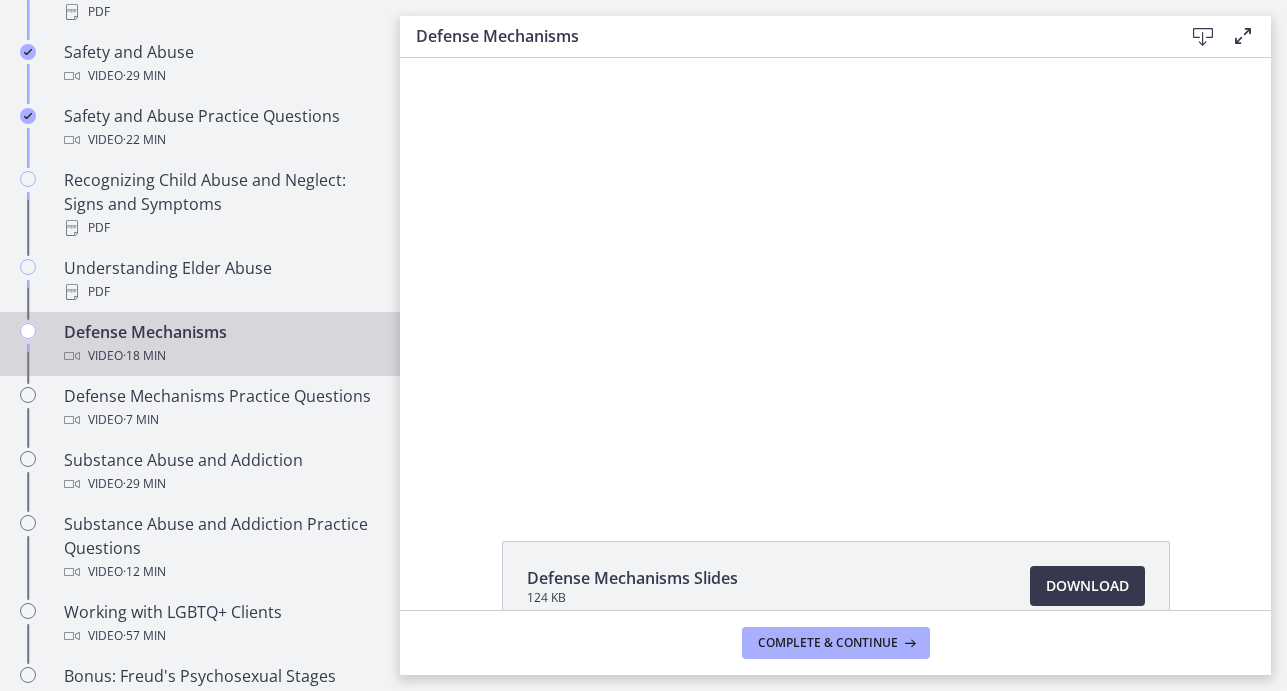 click at bounding box center (835, 276) 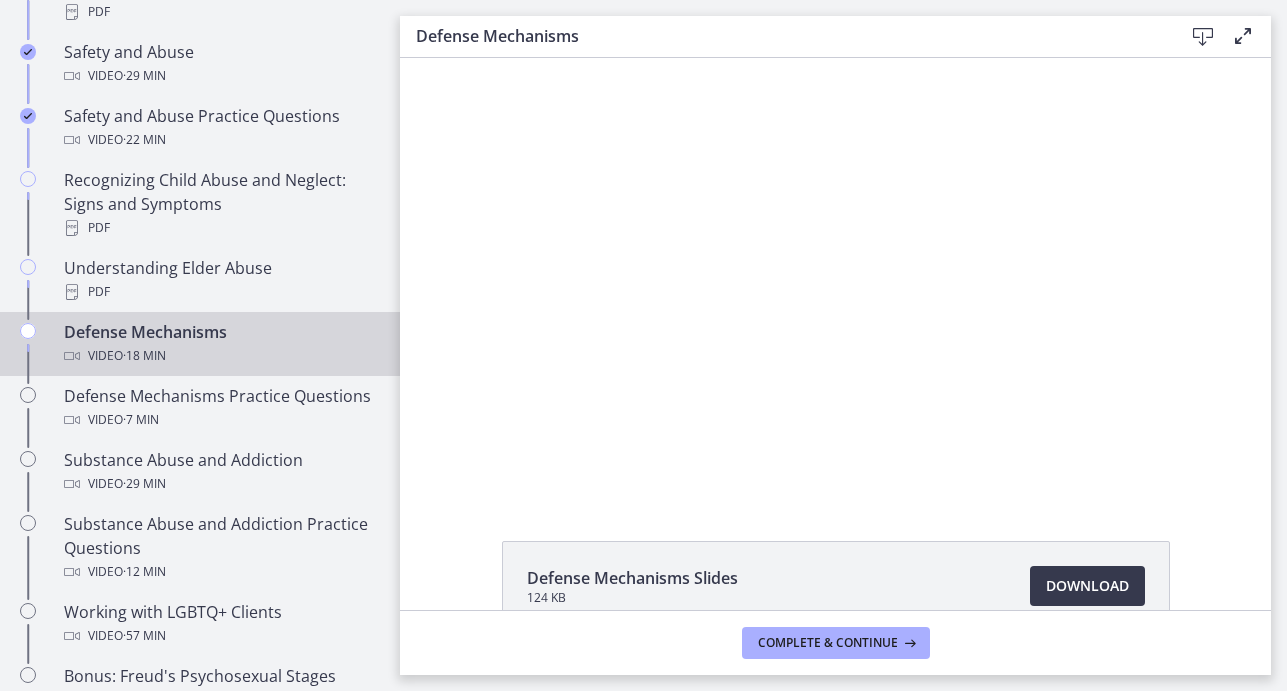 click at bounding box center (835, 276) 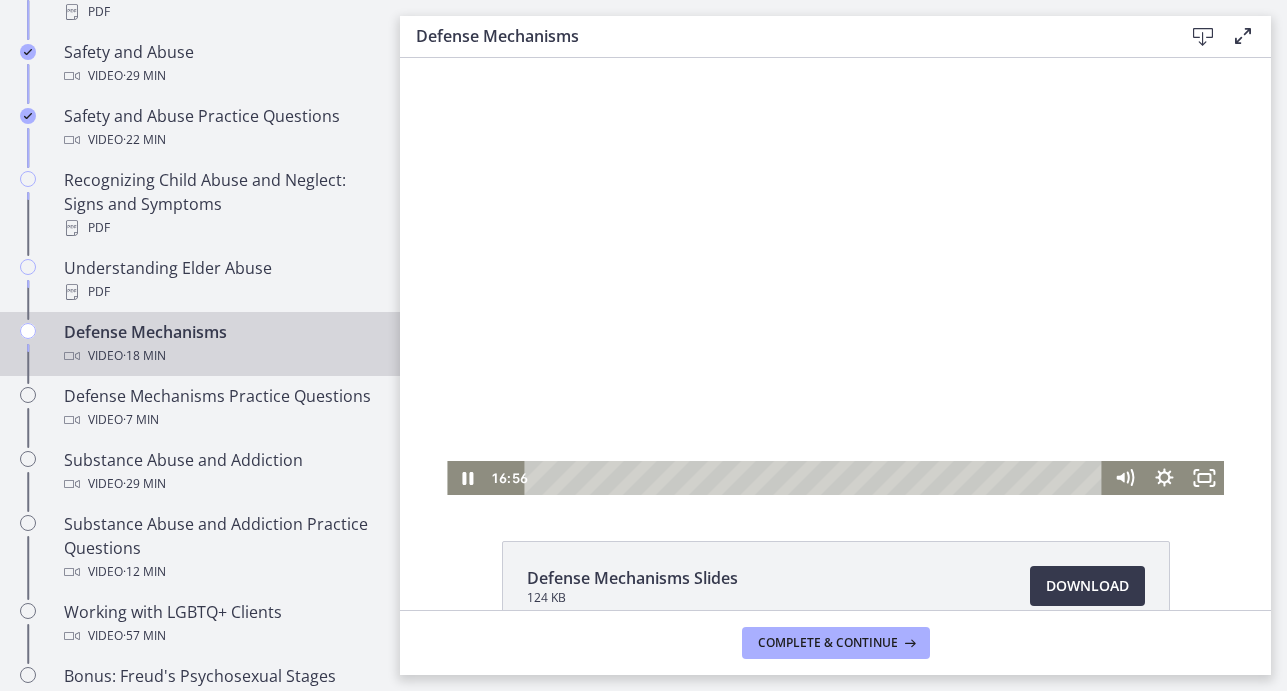 click at bounding box center [835, 276] 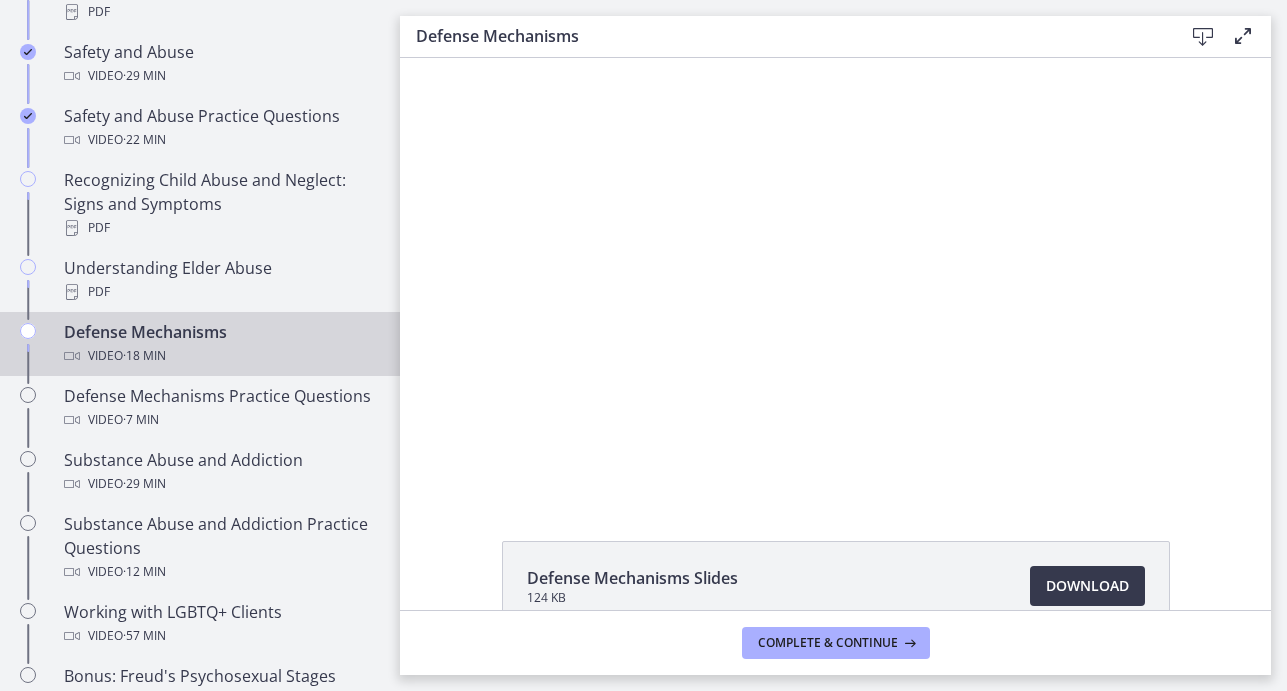 click at bounding box center (835, 276) 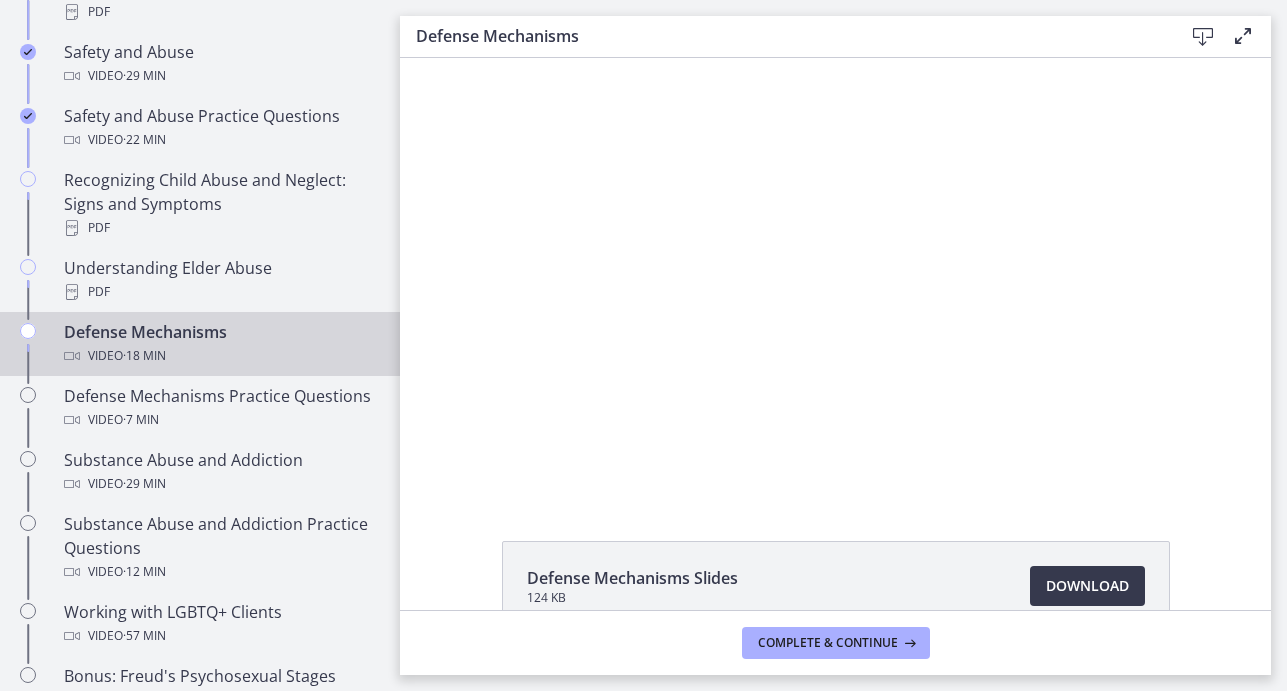 click at bounding box center [835, 276] 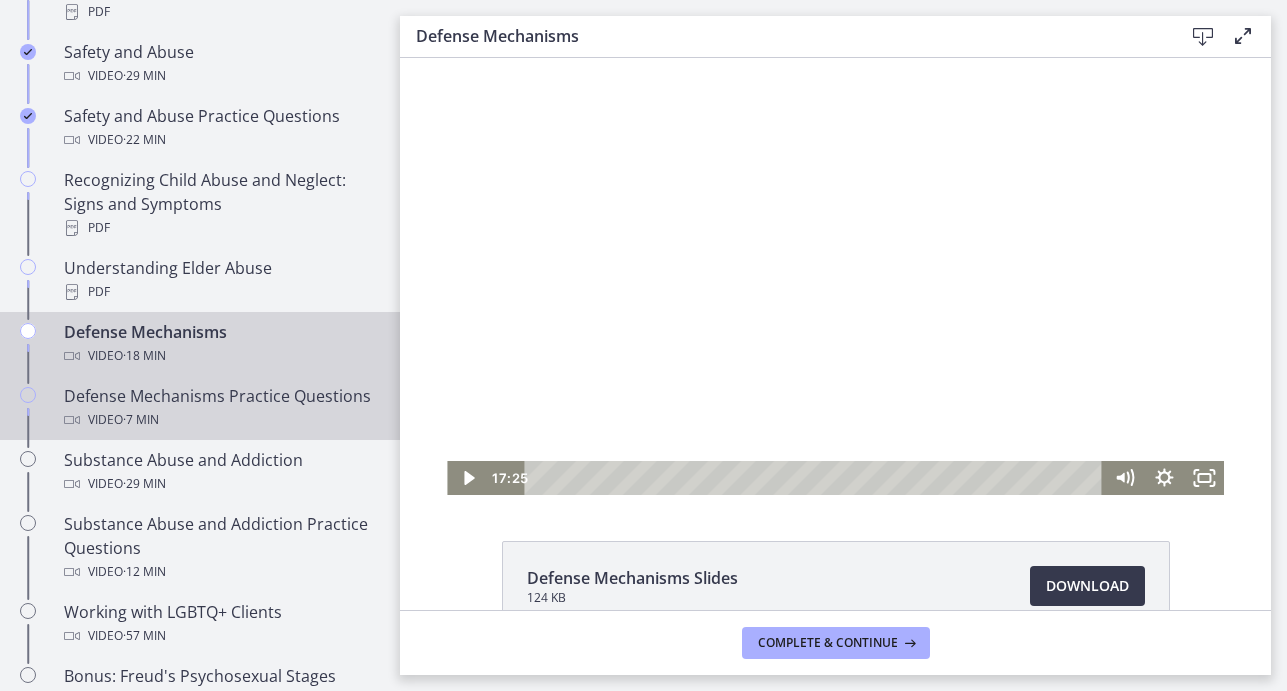 click on "Defense Mechanisms Practice Questions
Video
·  7 min" at bounding box center (220, 408) 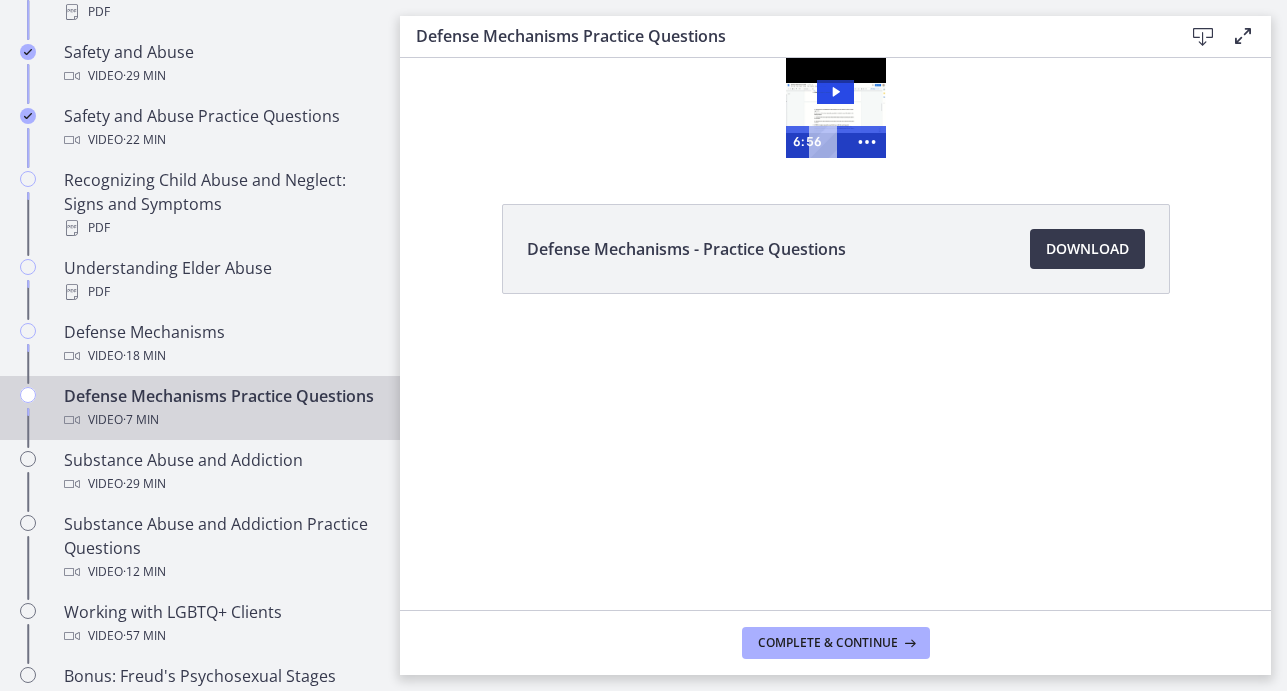 scroll, scrollTop: 0, scrollLeft: 0, axis: both 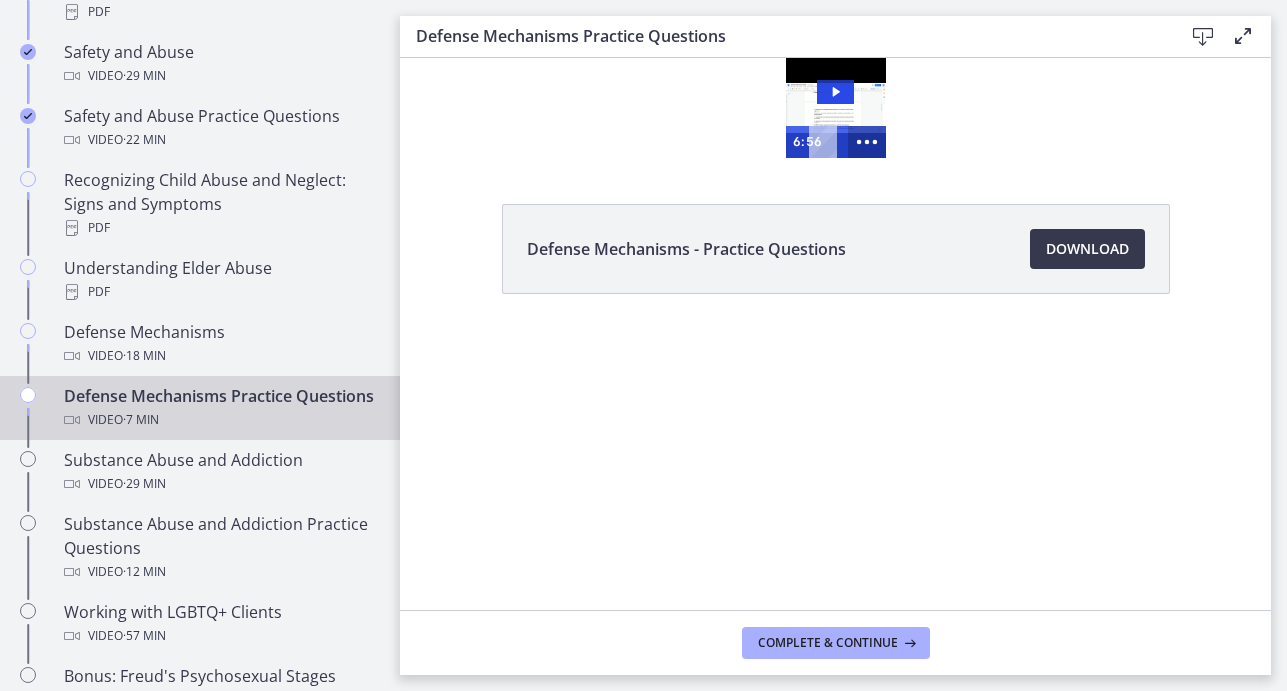 click 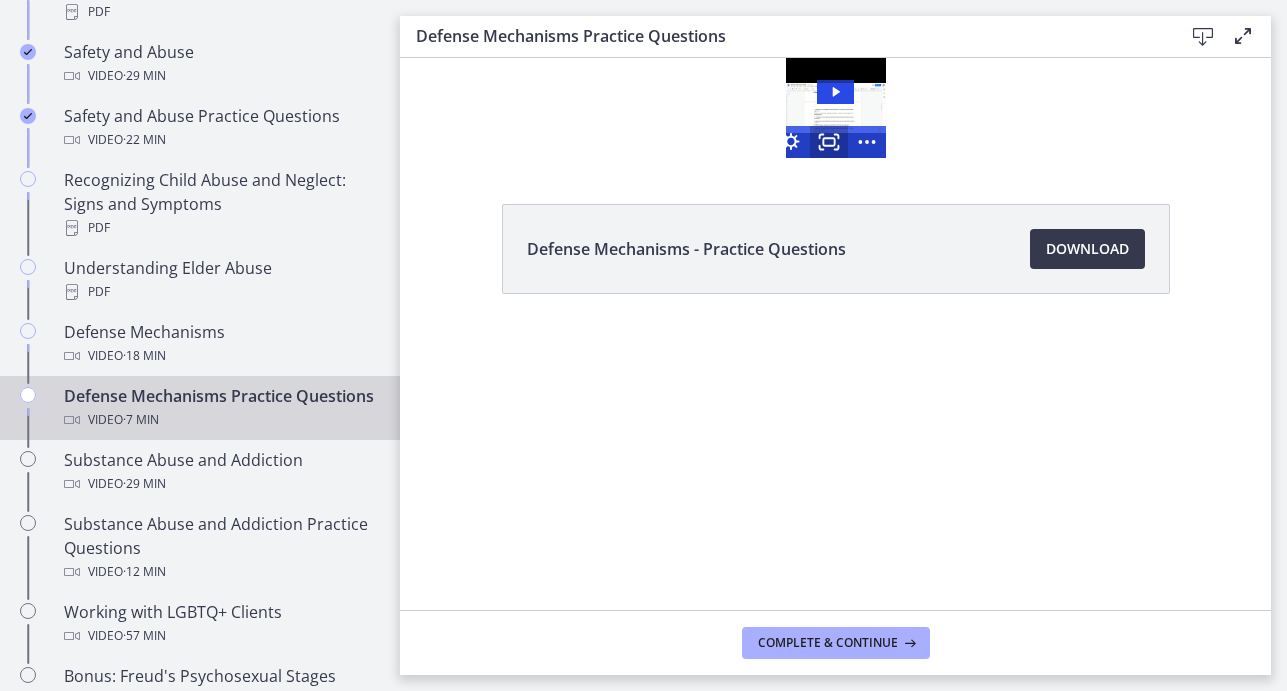 click 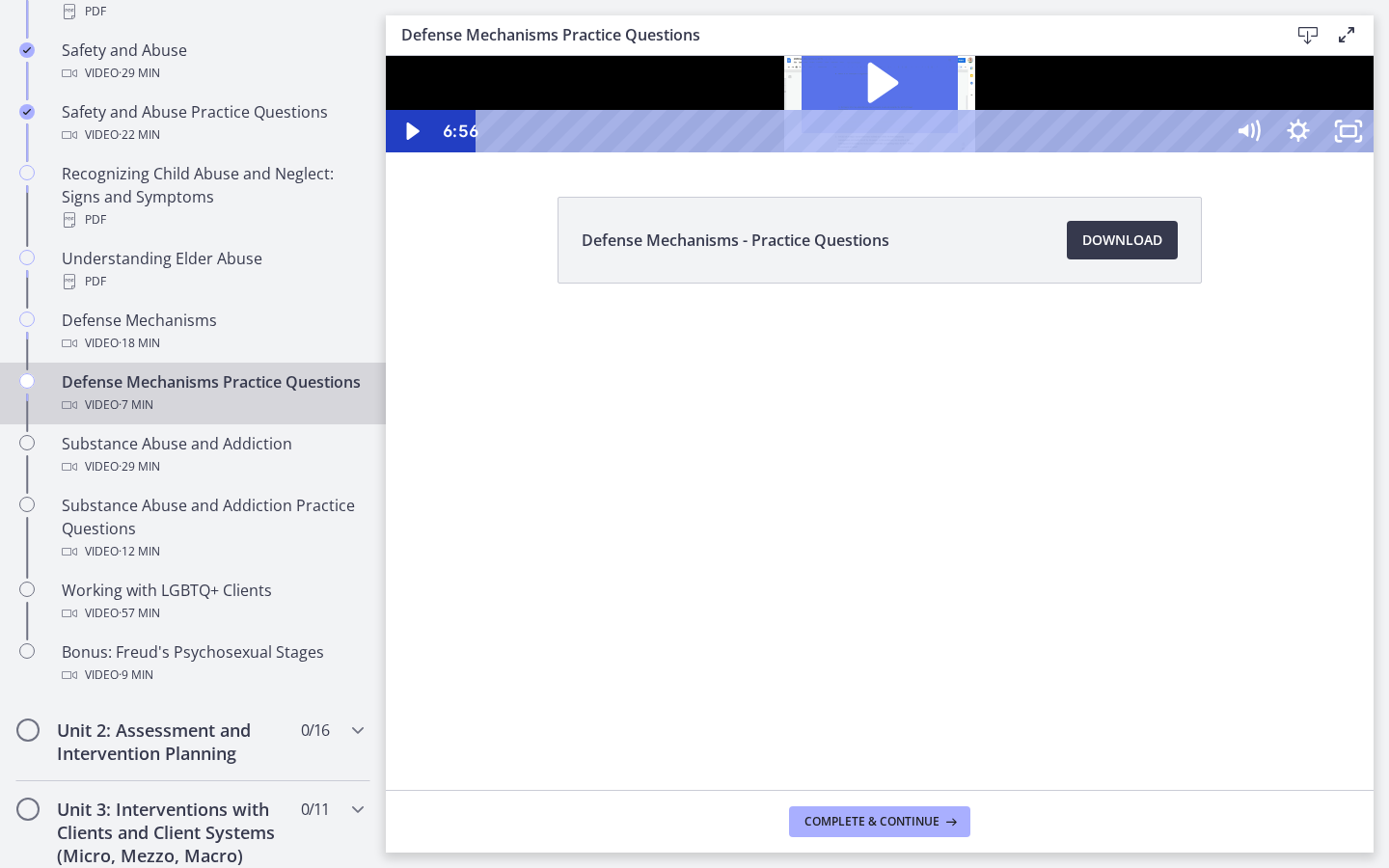 click 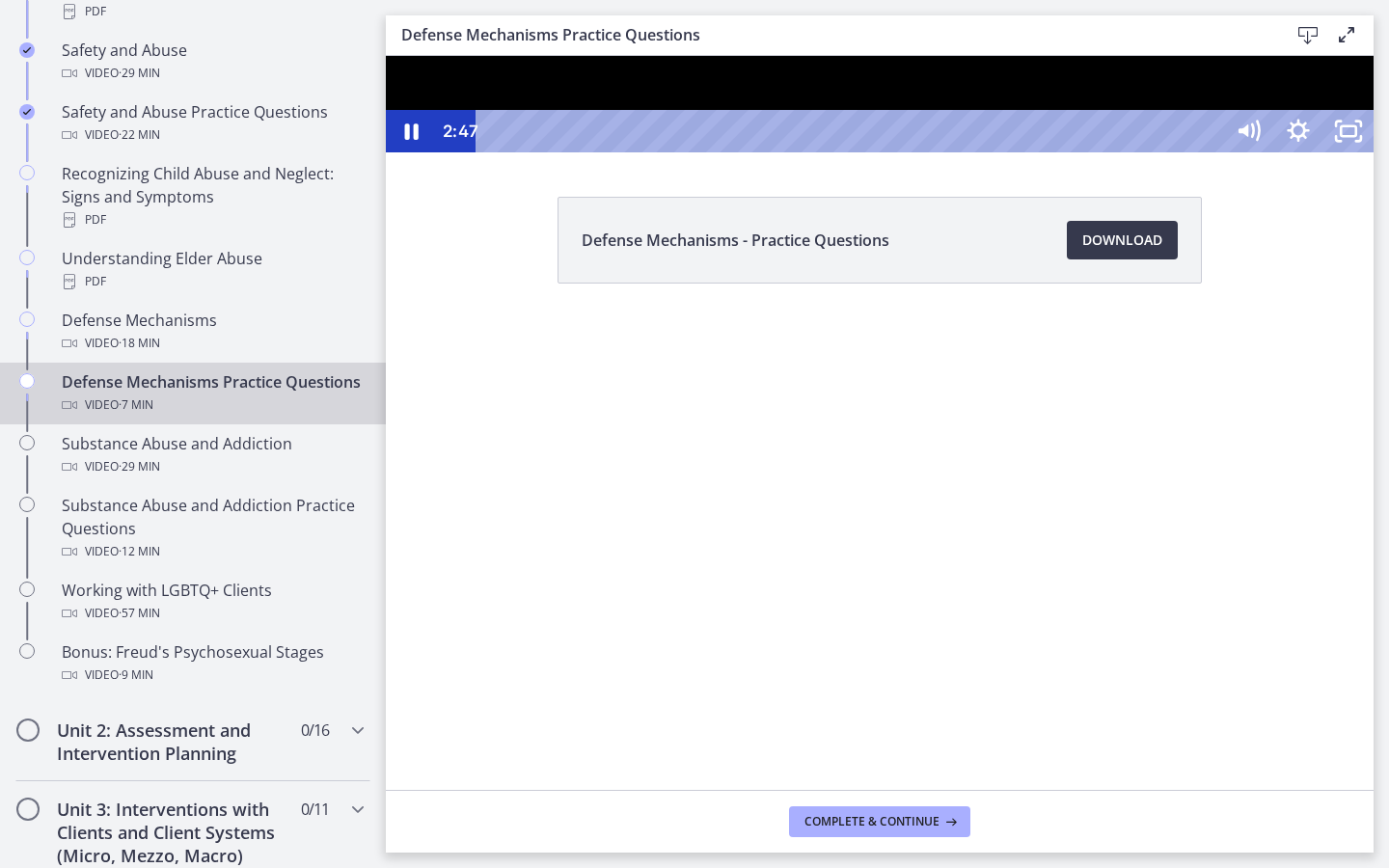 click at bounding box center (880, 104) 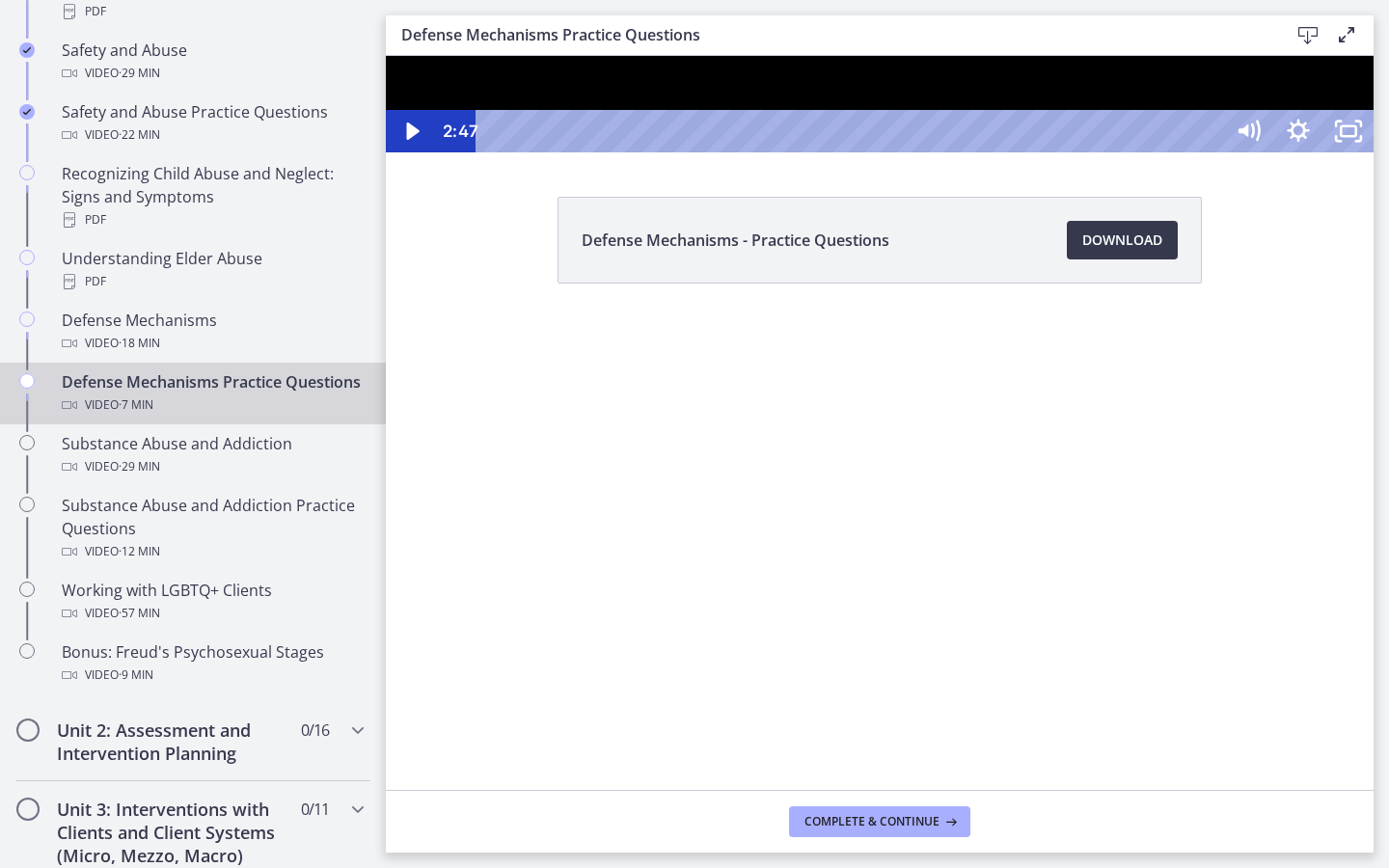 click at bounding box center (880, 104) 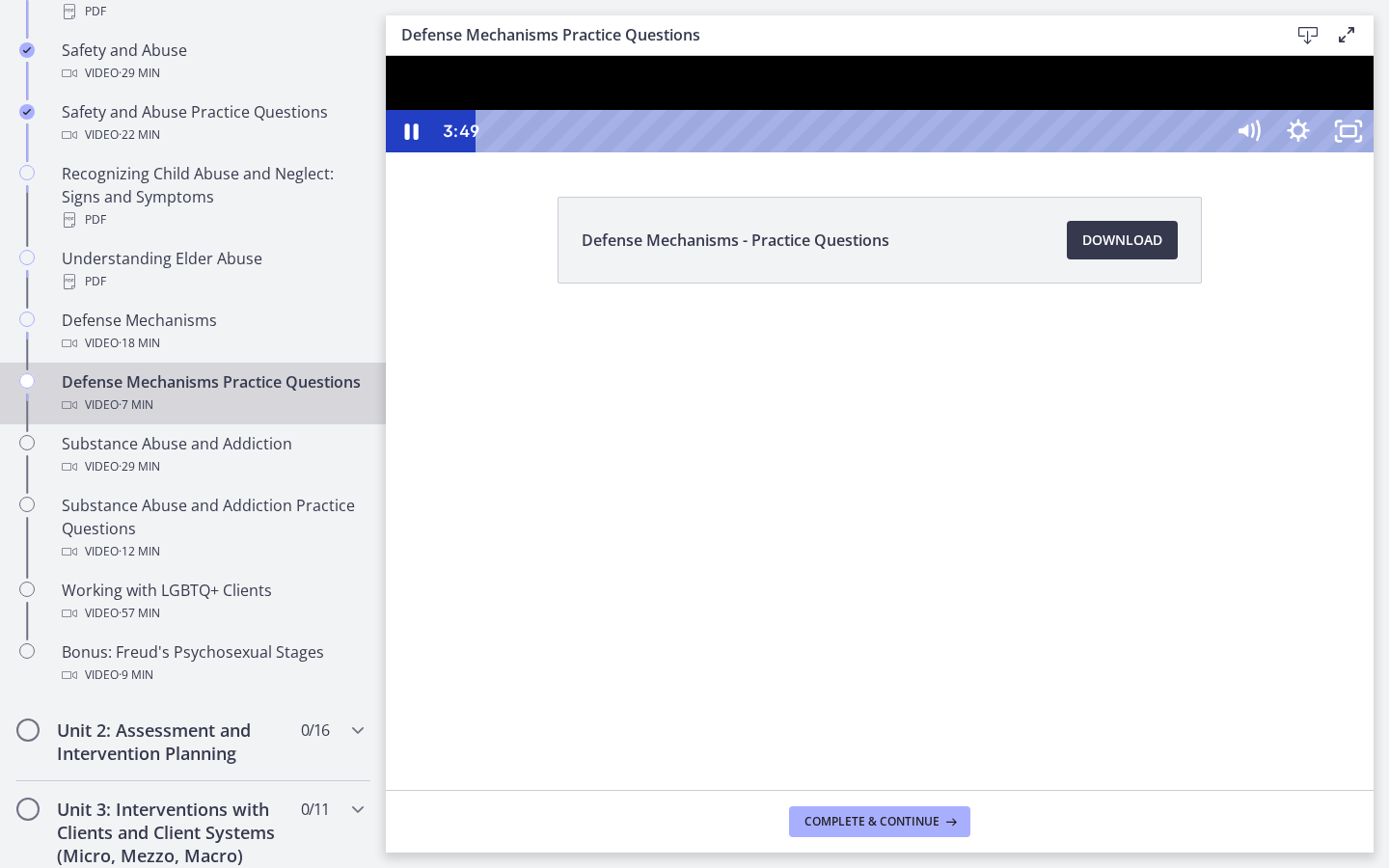 click at bounding box center [880, 104] 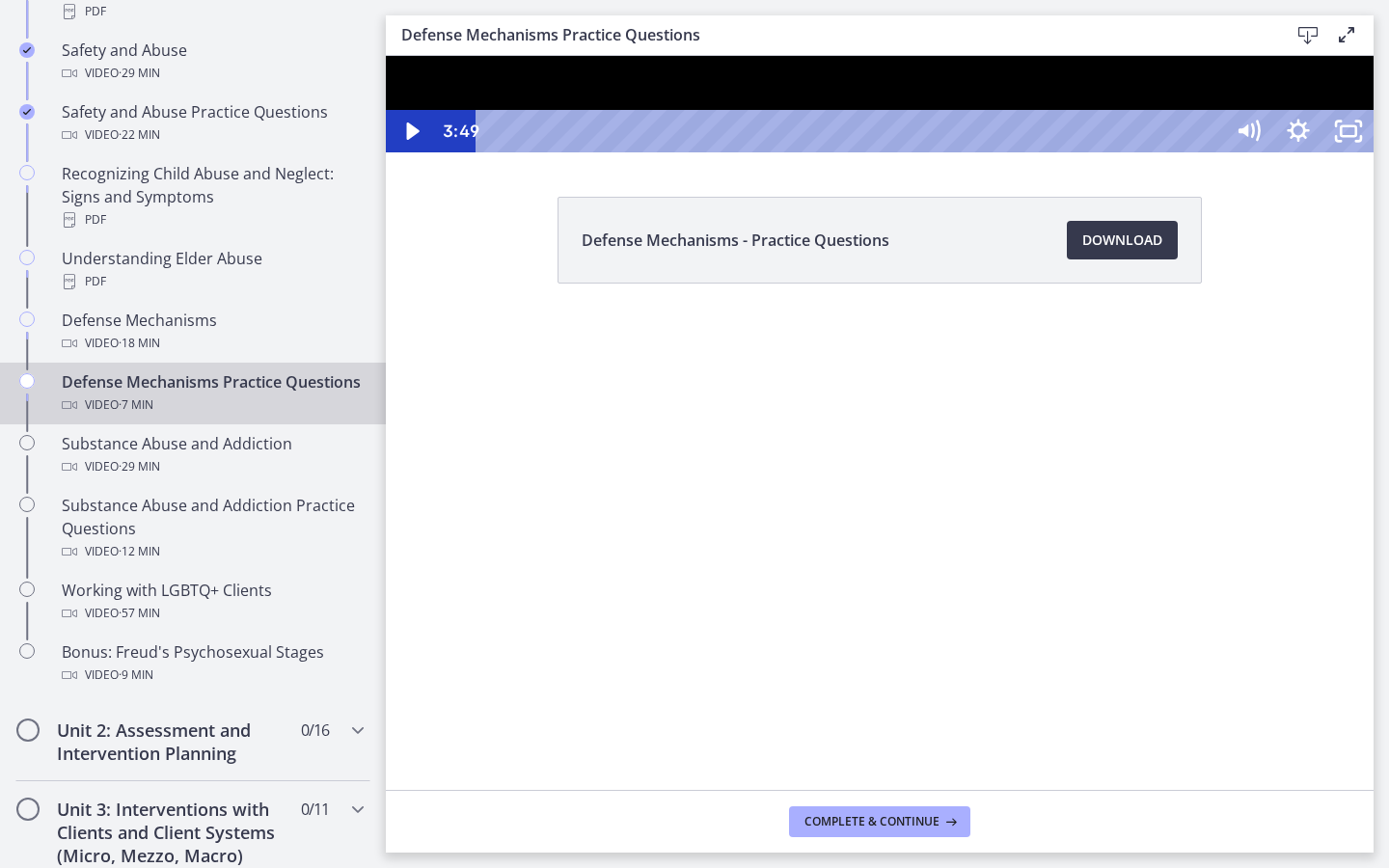click at bounding box center (880, 104) 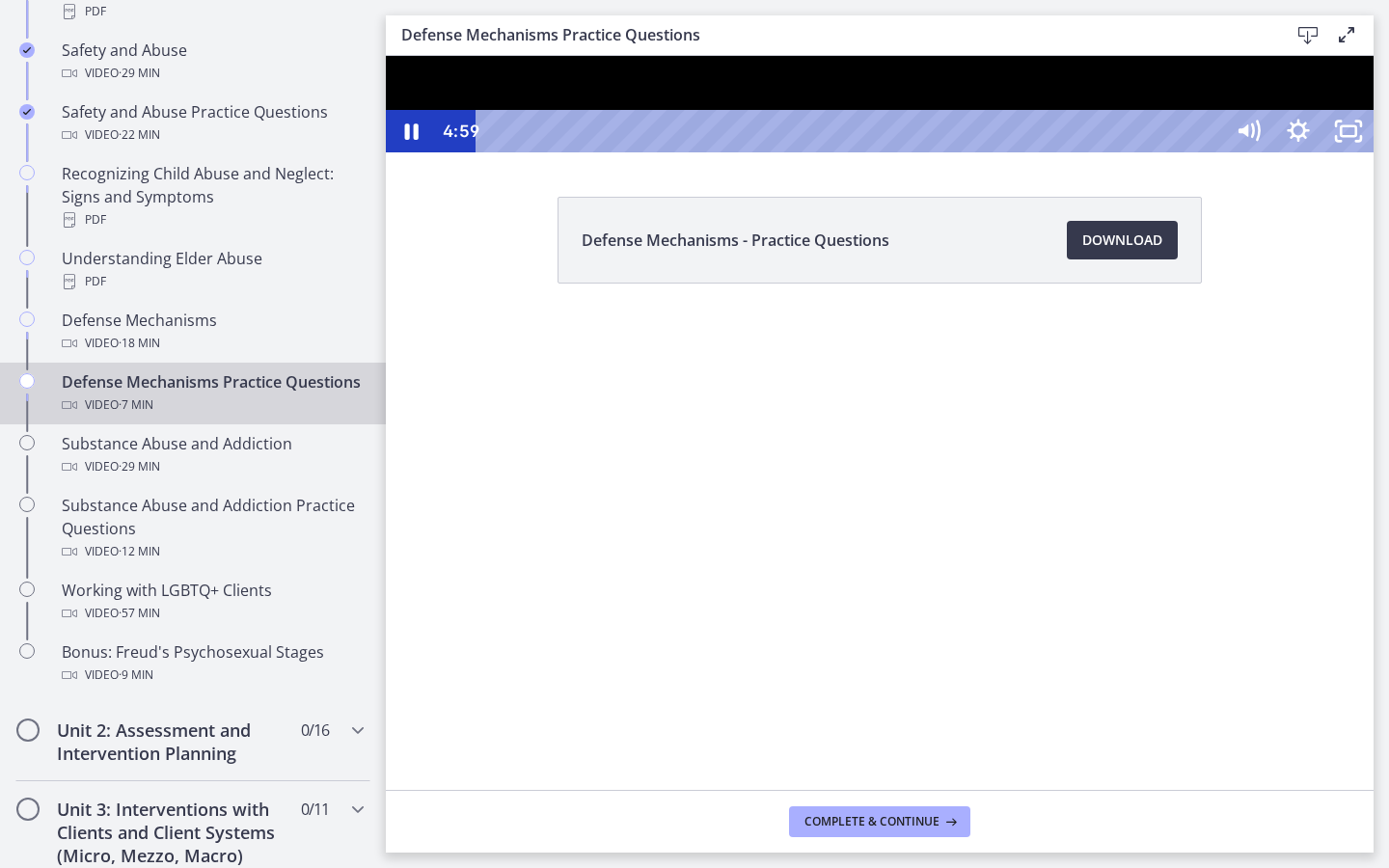 click at bounding box center (880, 104) 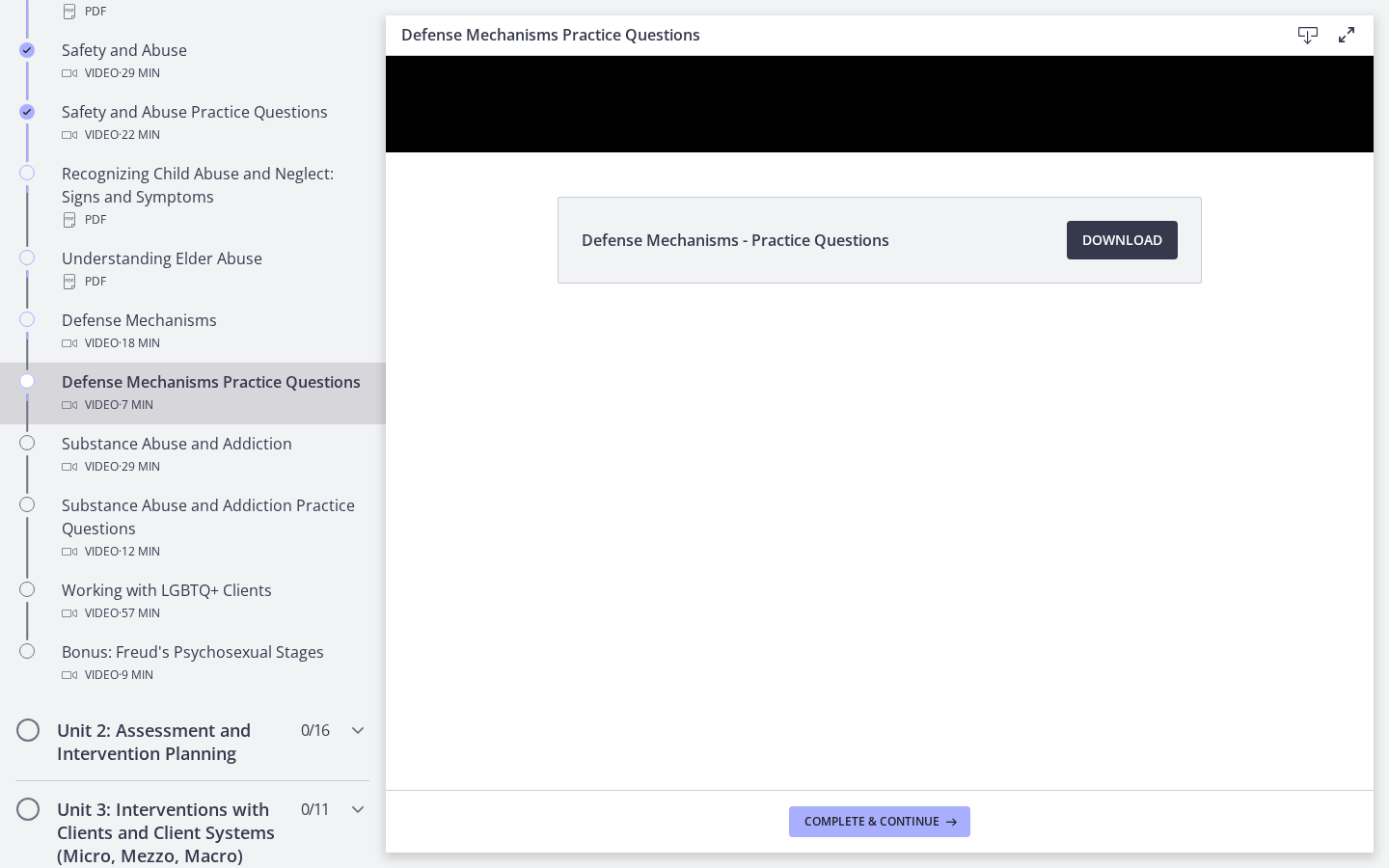 click at bounding box center (880, 104) 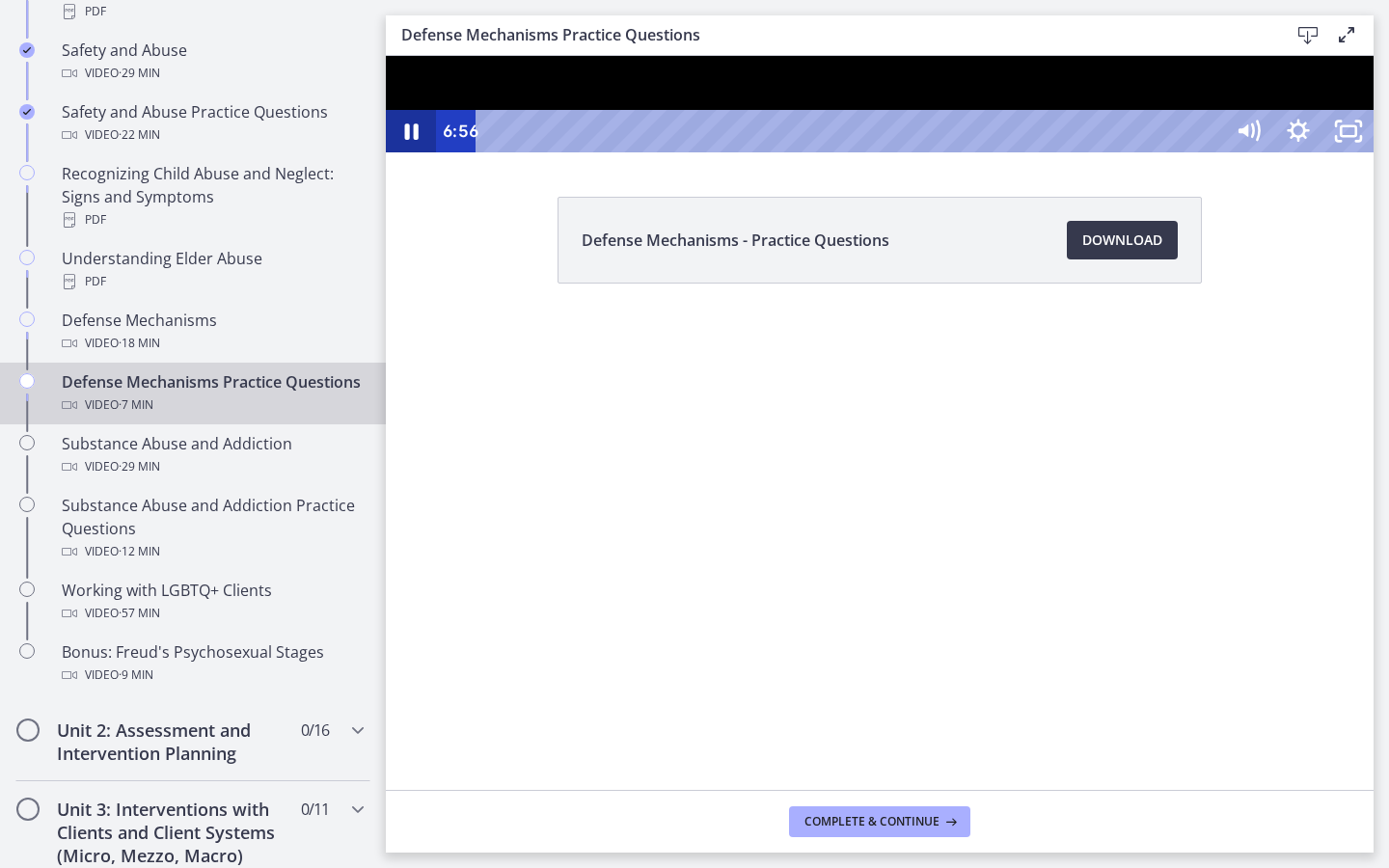 click 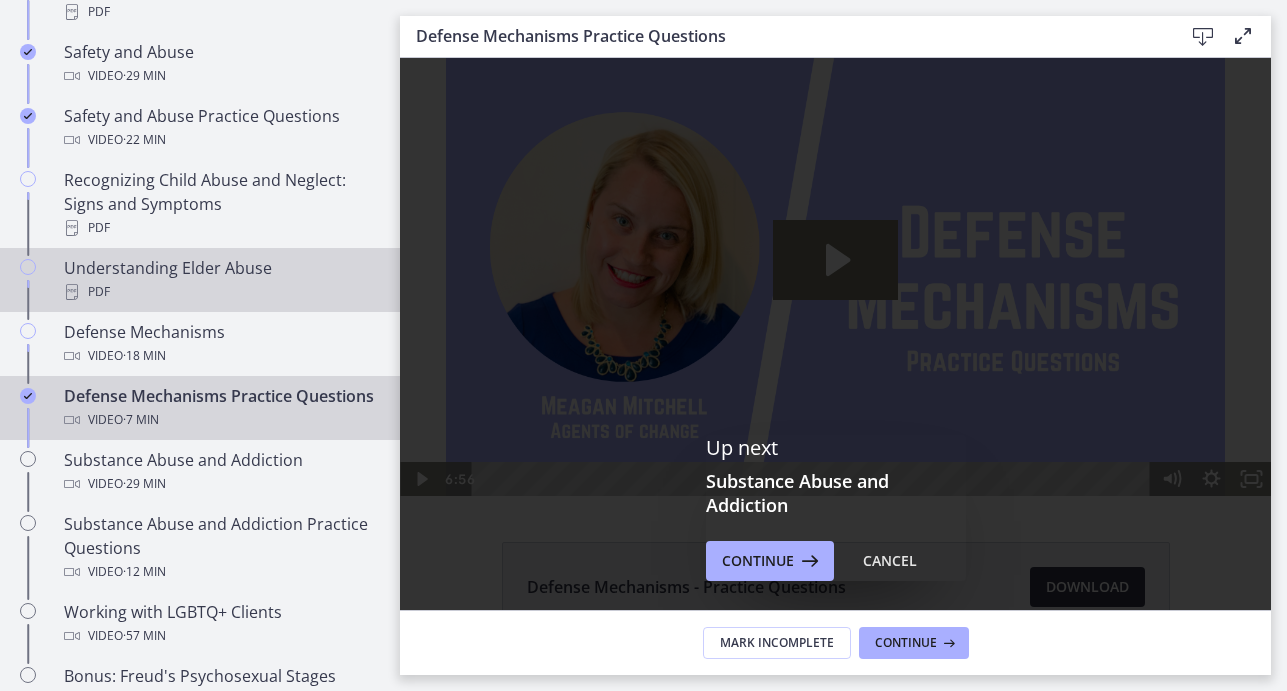 scroll, scrollTop: 0, scrollLeft: 0, axis: both 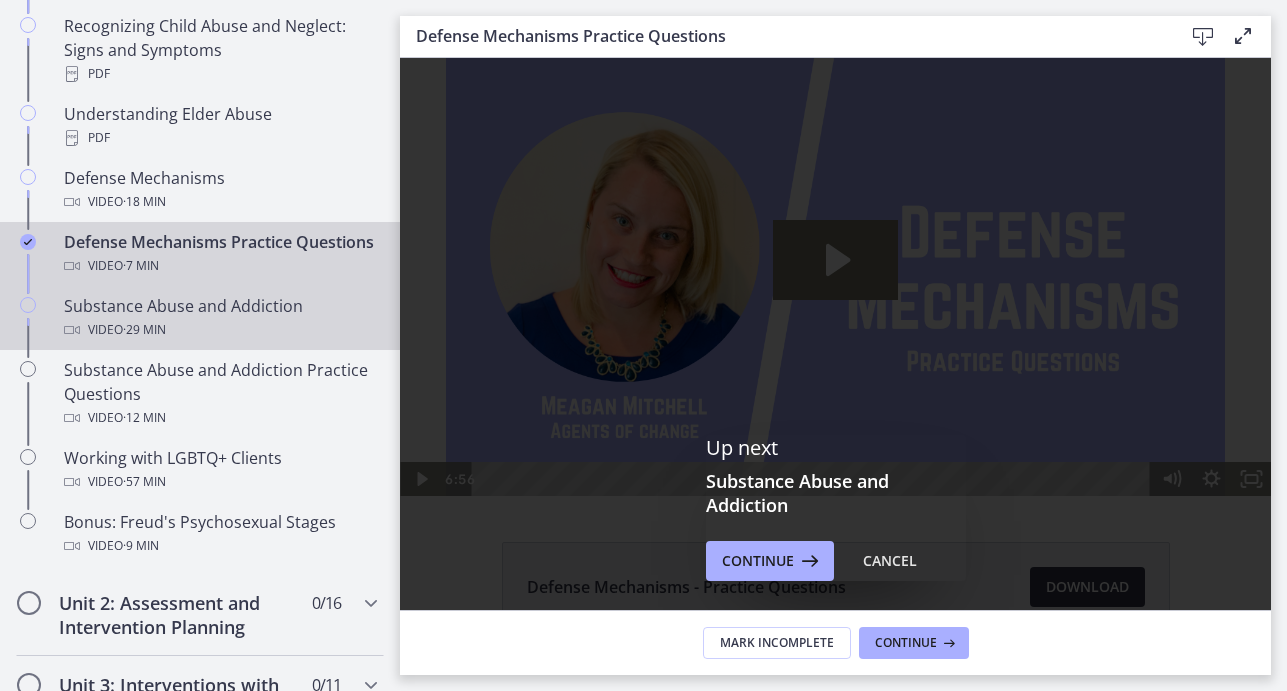 click on "Video
·  29 min" at bounding box center (220, 330) 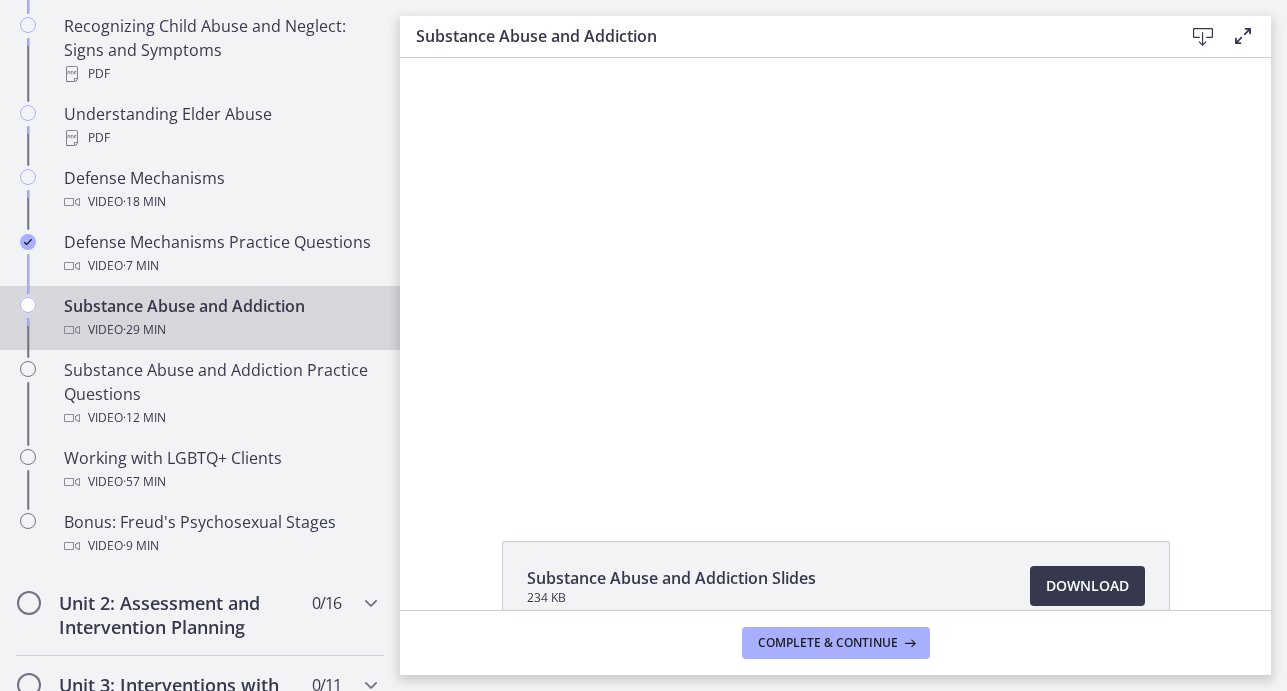 scroll, scrollTop: 0, scrollLeft: 0, axis: both 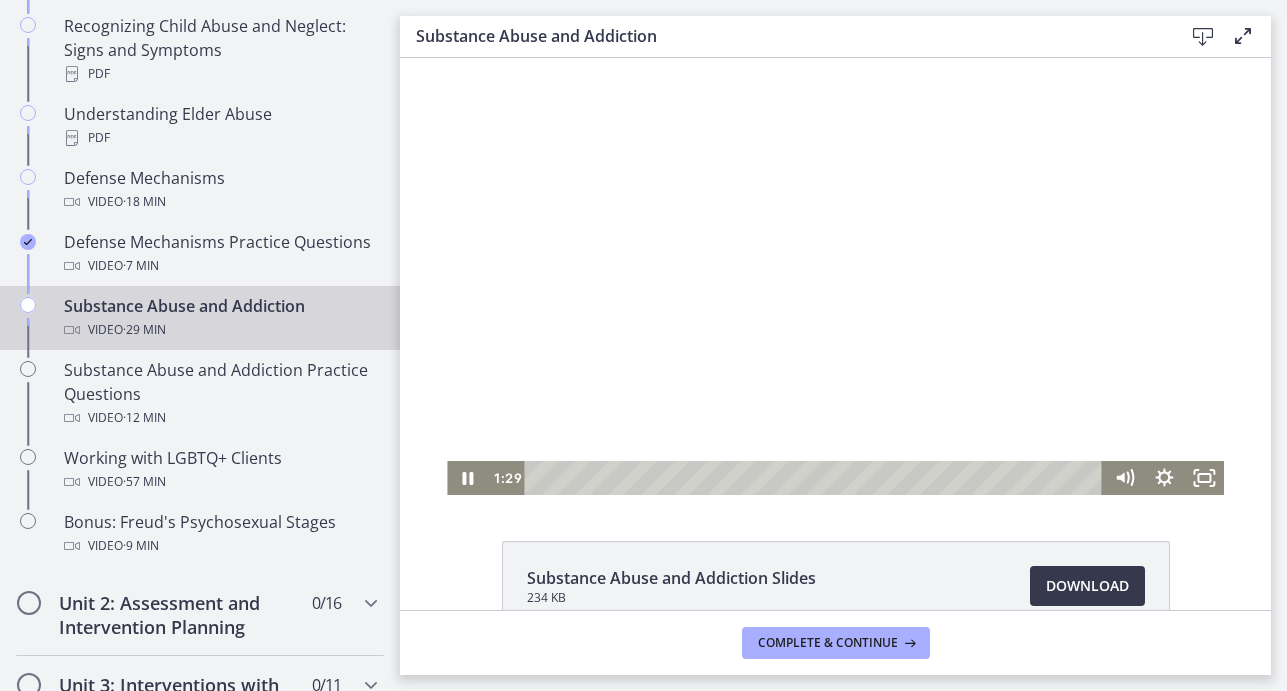click at bounding box center [835, 276] 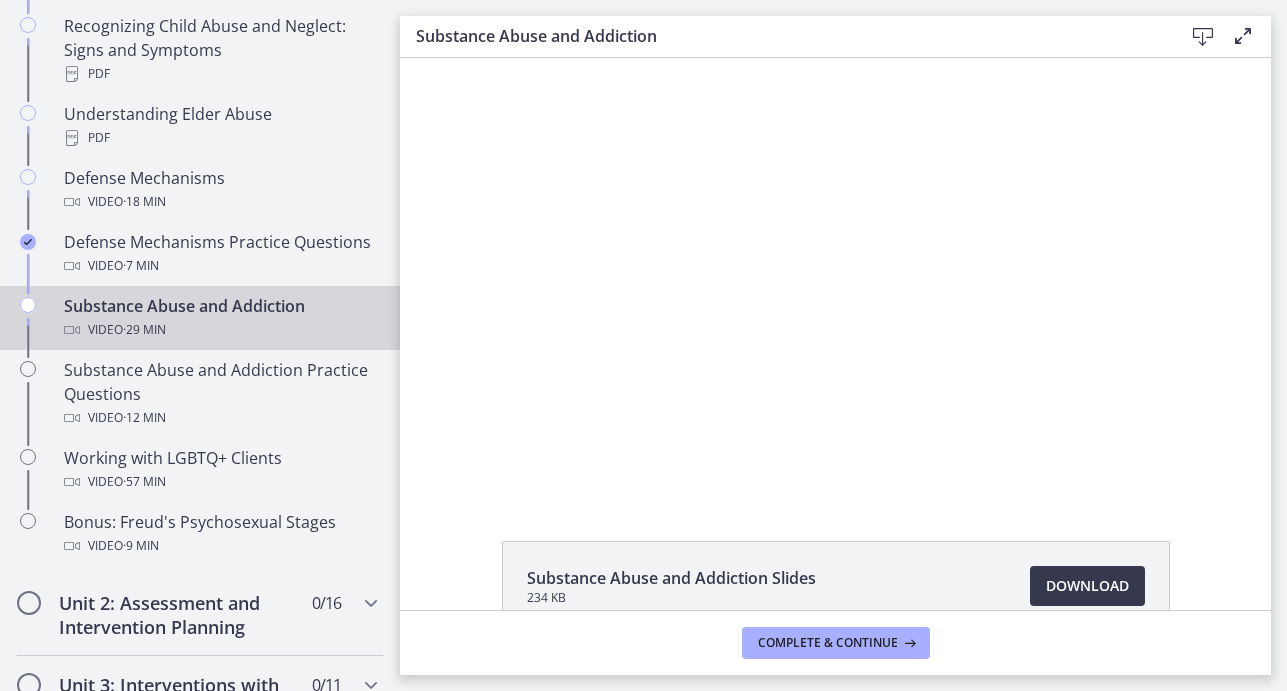 click at bounding box center [835, 276] 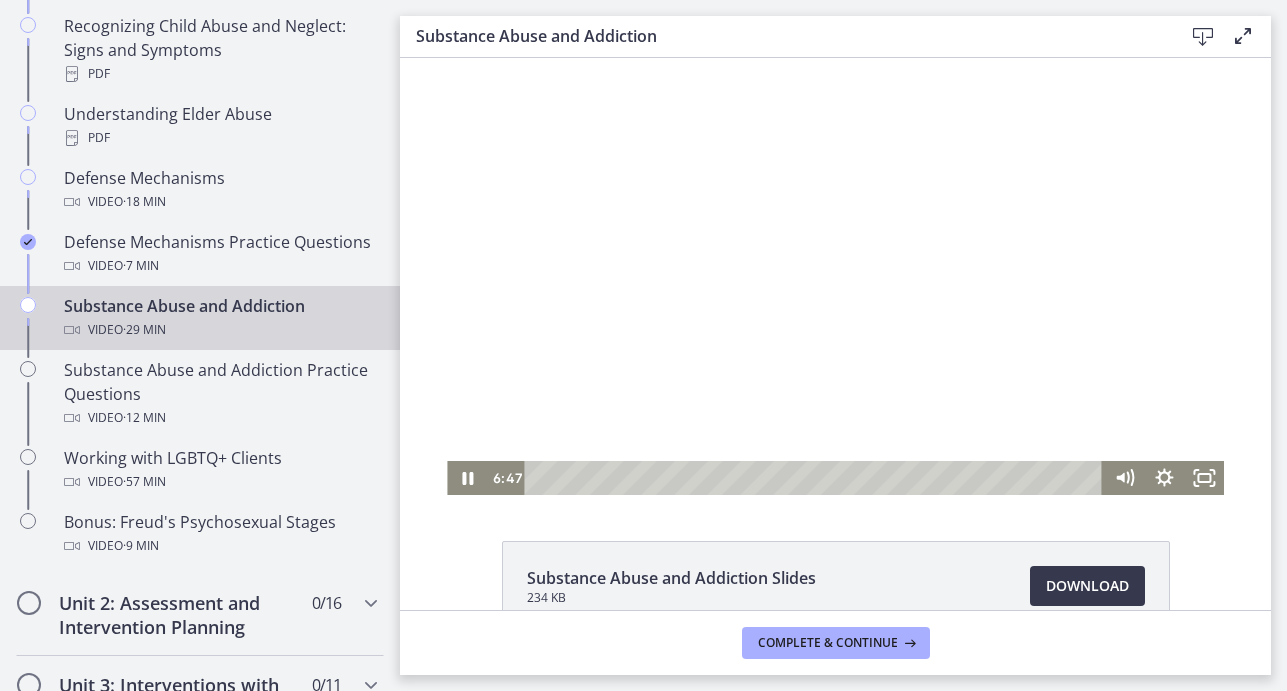 click at bounding box center [835, 276] 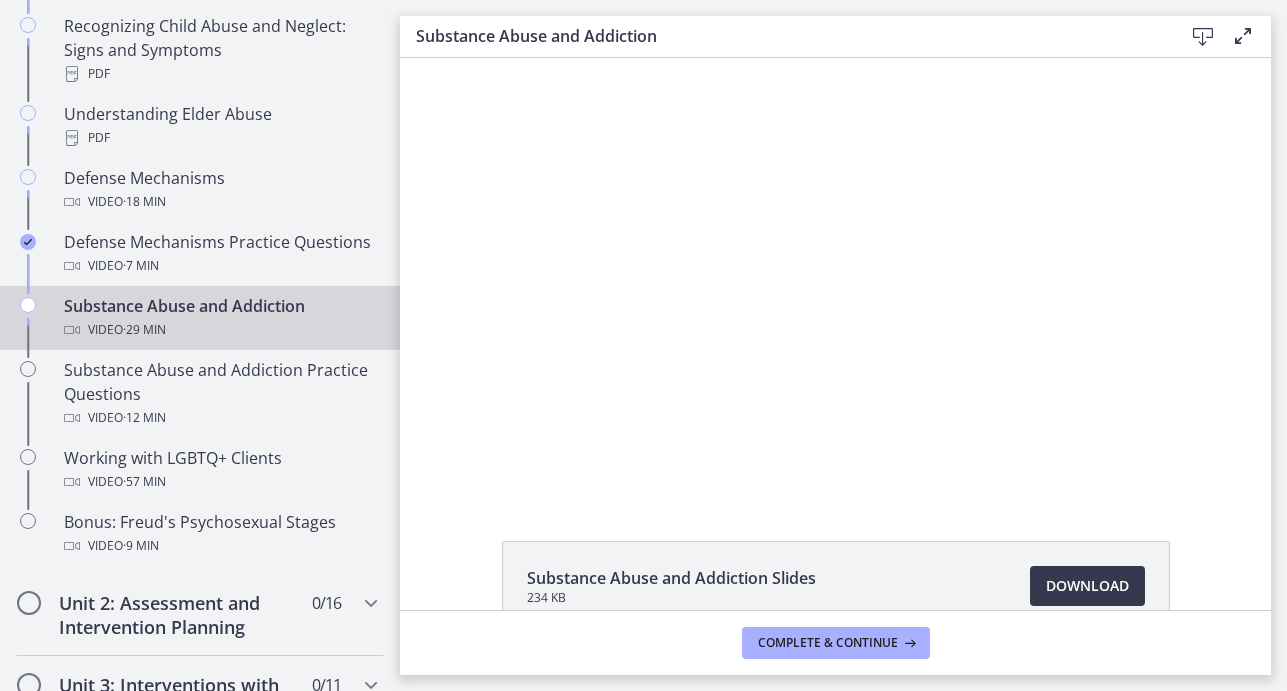 click at bounding box center (835, 276) 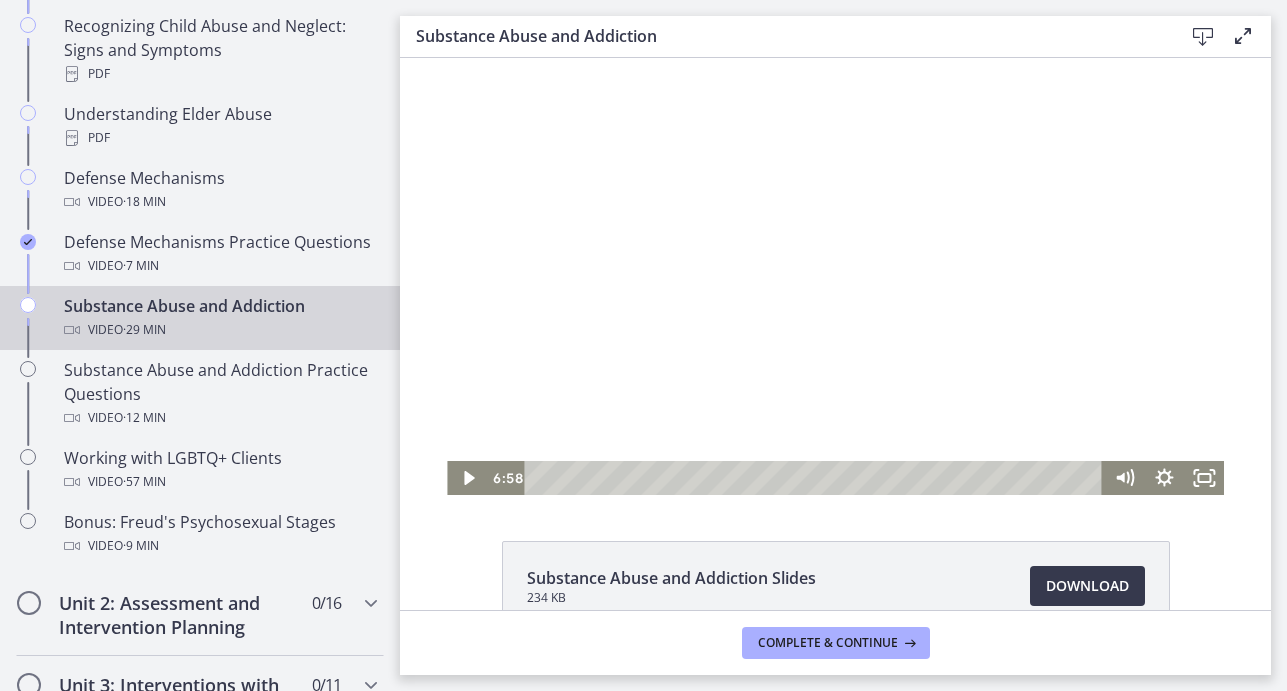 click at bounding box center [835, 276] 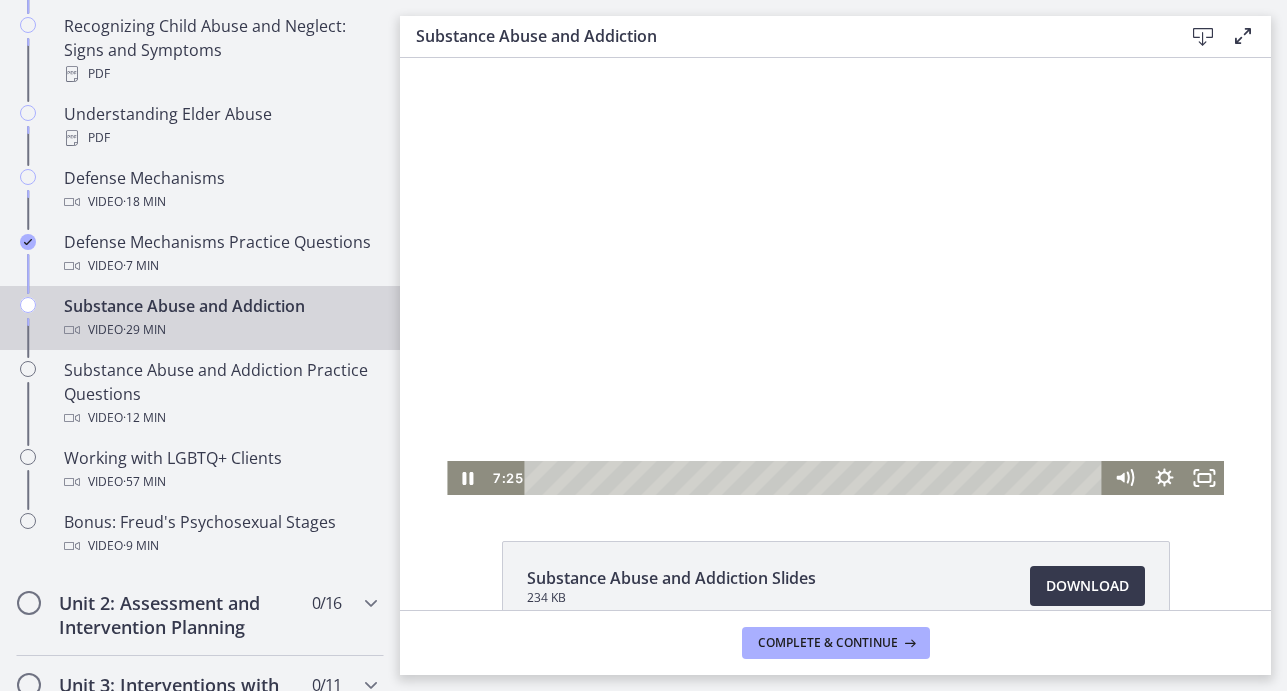 click at bounding box center [835, 276] 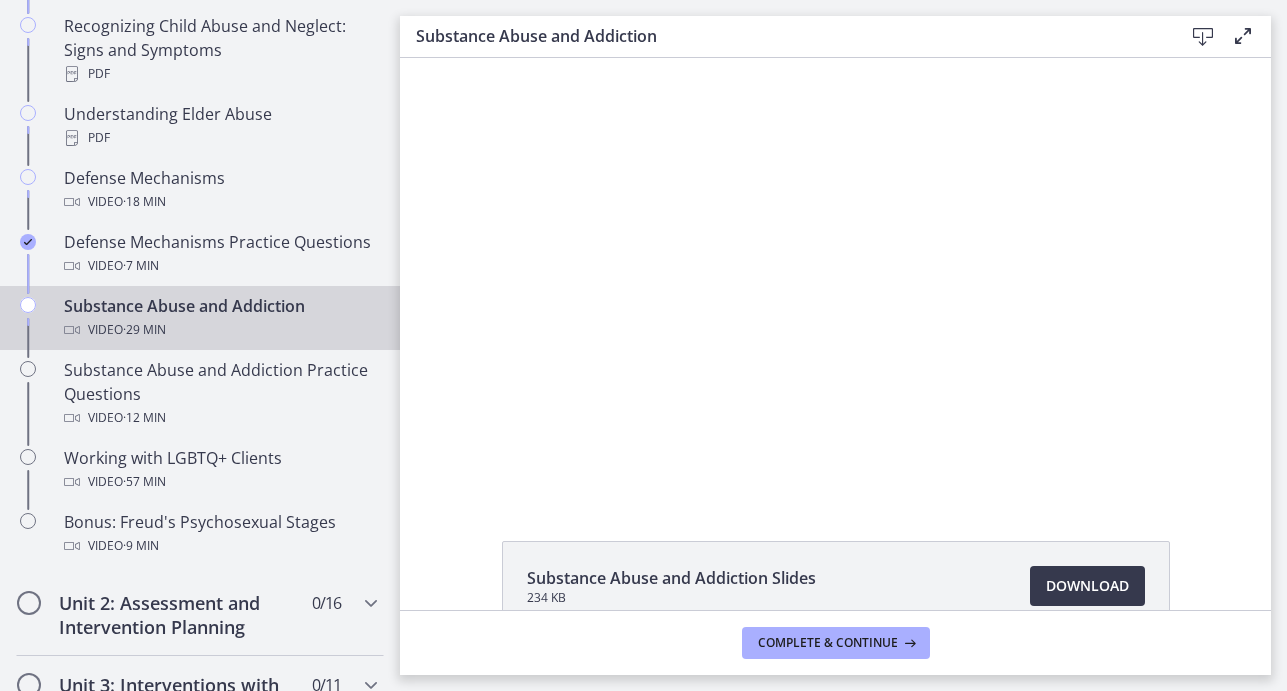 click at bounding box center [835, 276] 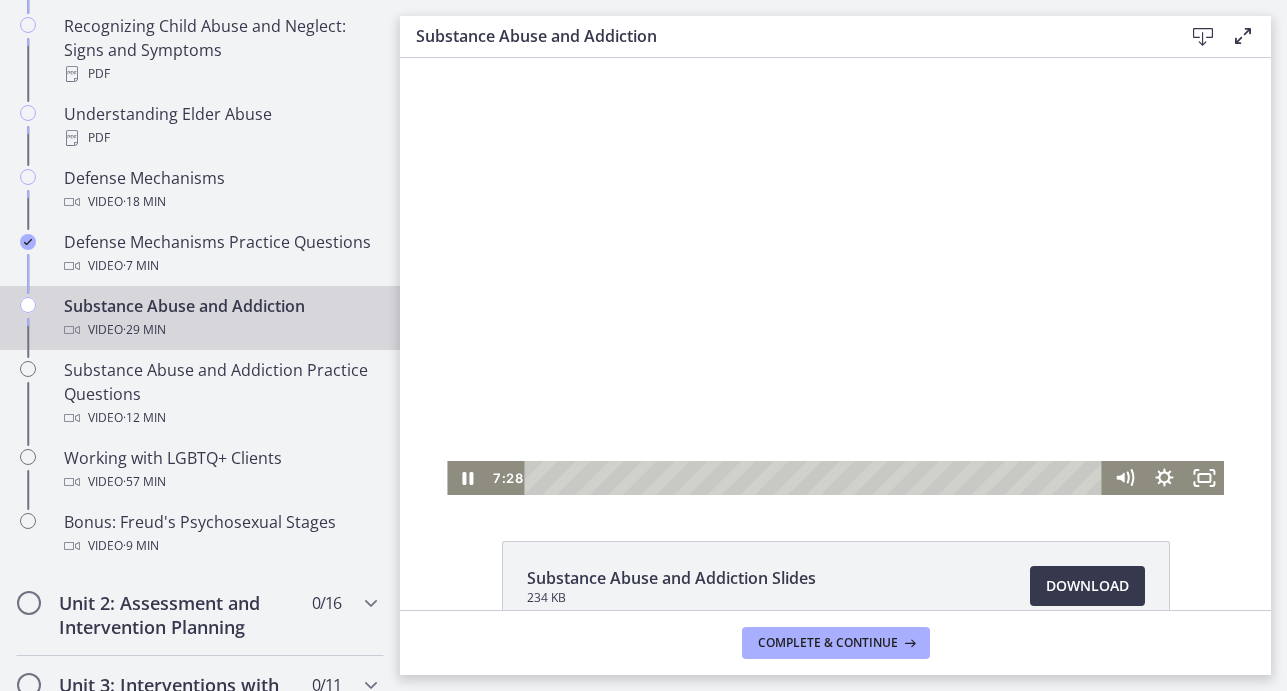click at bounding box center [835, 276] 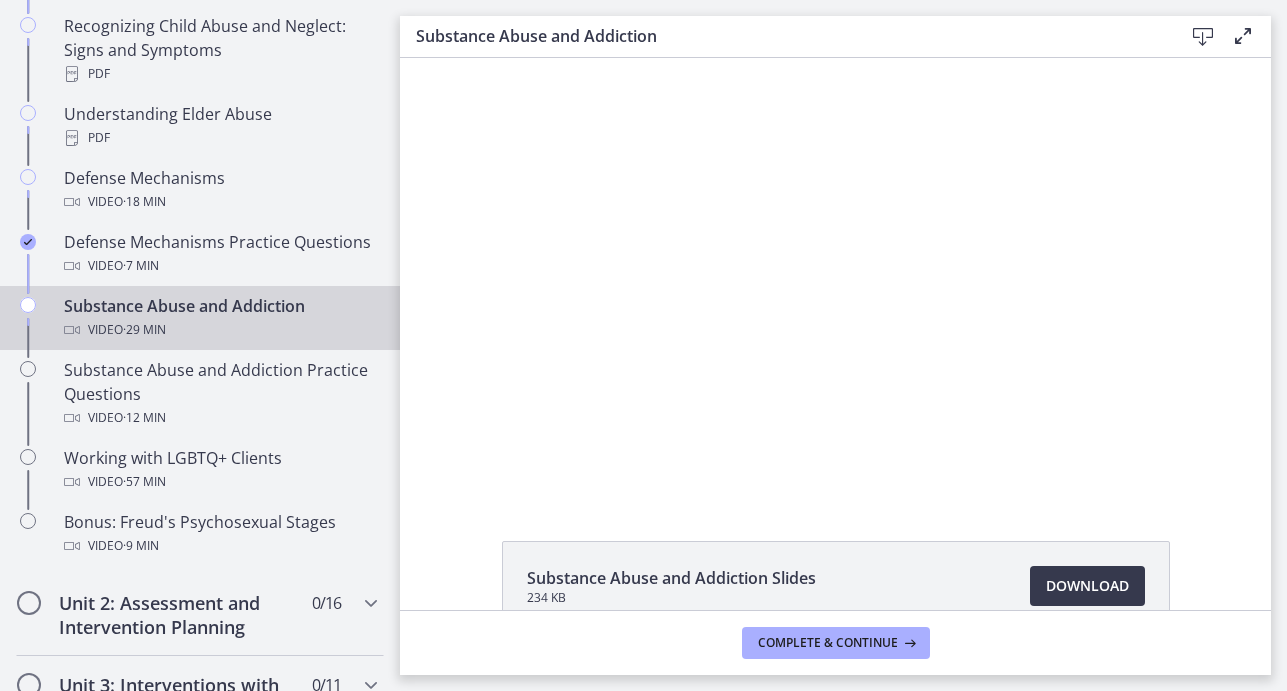click at bounding box center [835, 276] 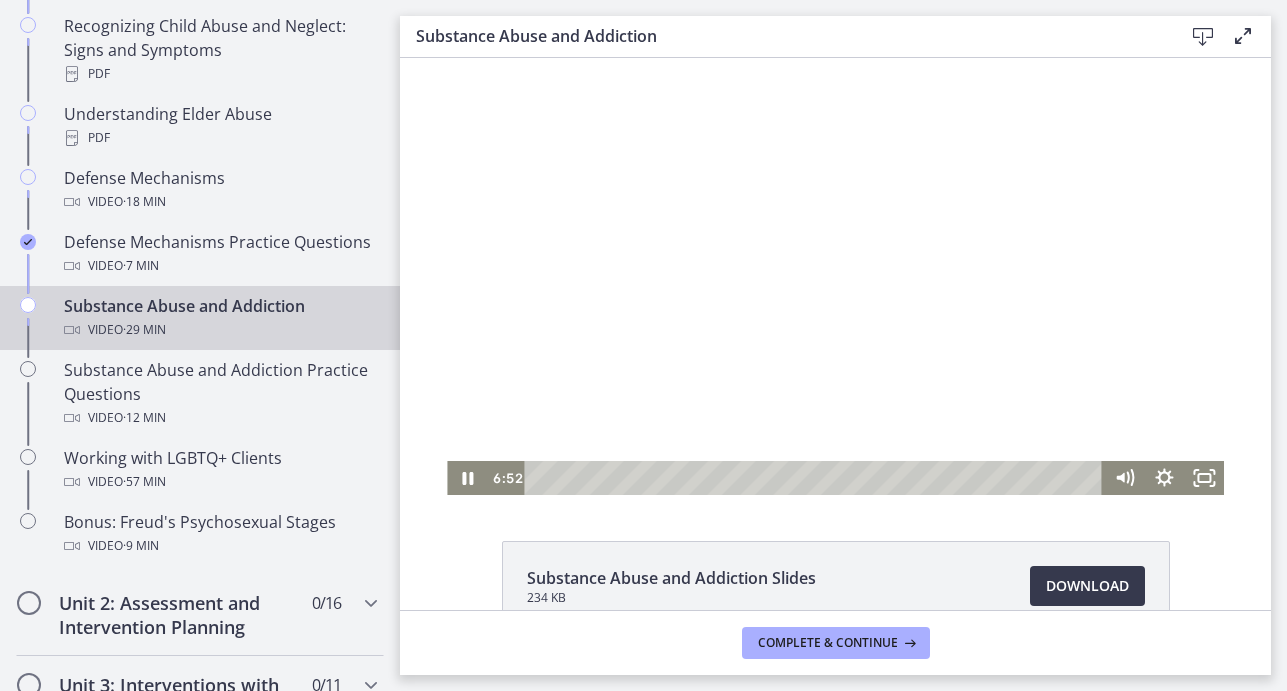 click at bounding box center [817, 478] 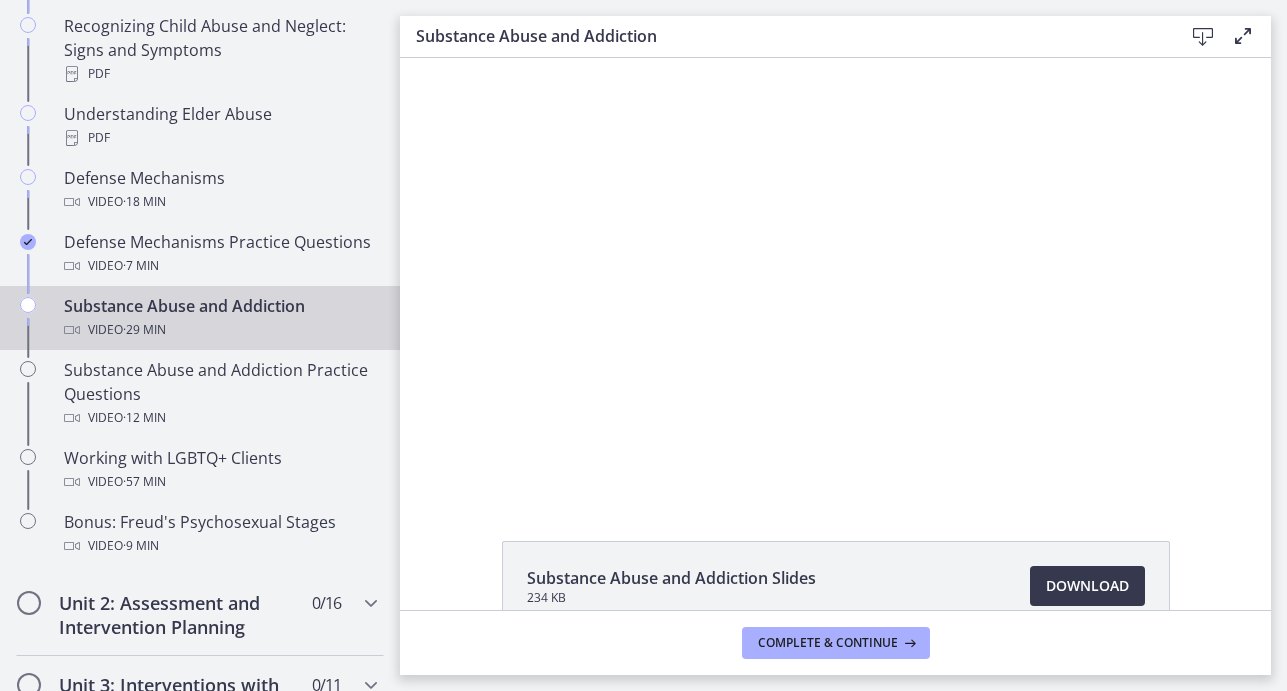click at bounding box center [835, 276] 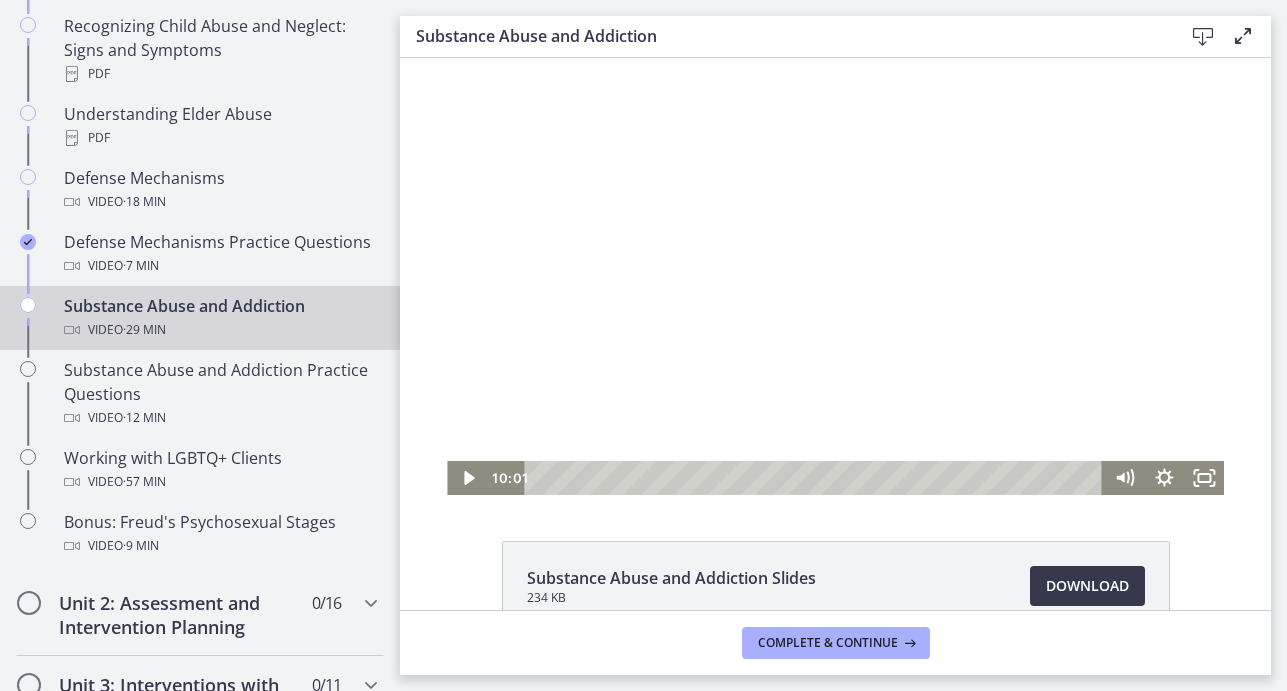 click at bounding box center [835, 276] 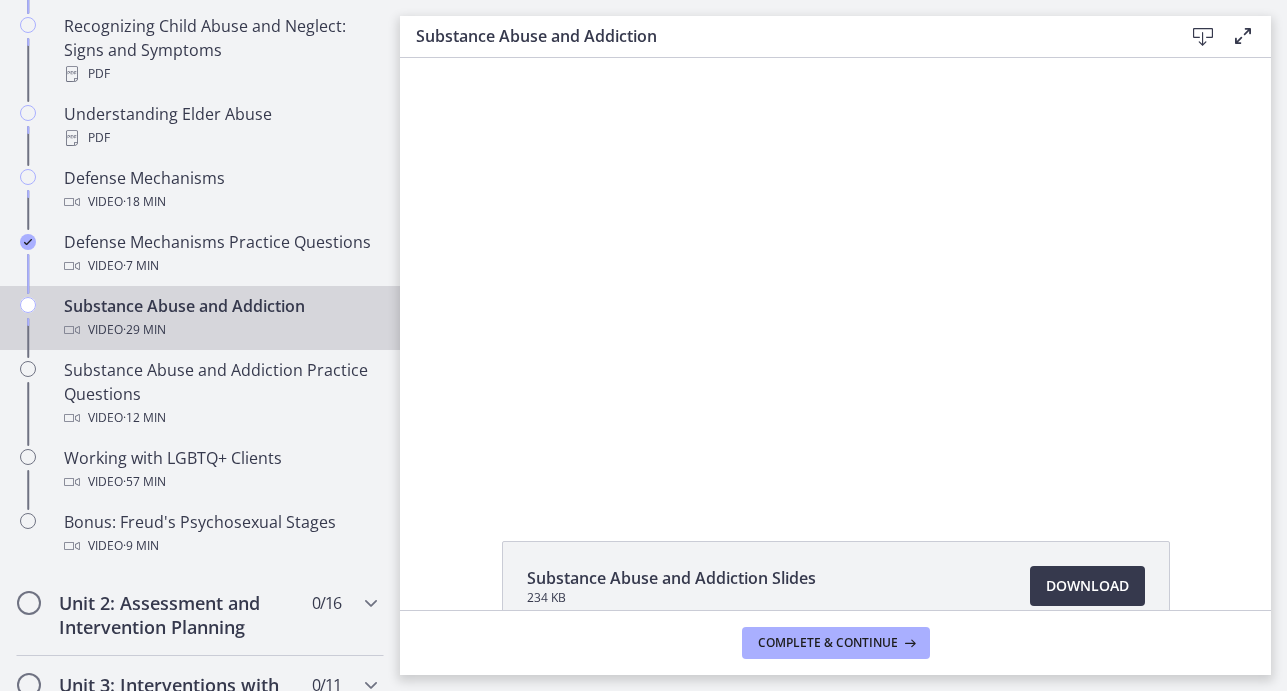 click at bounding box center (835, 276) 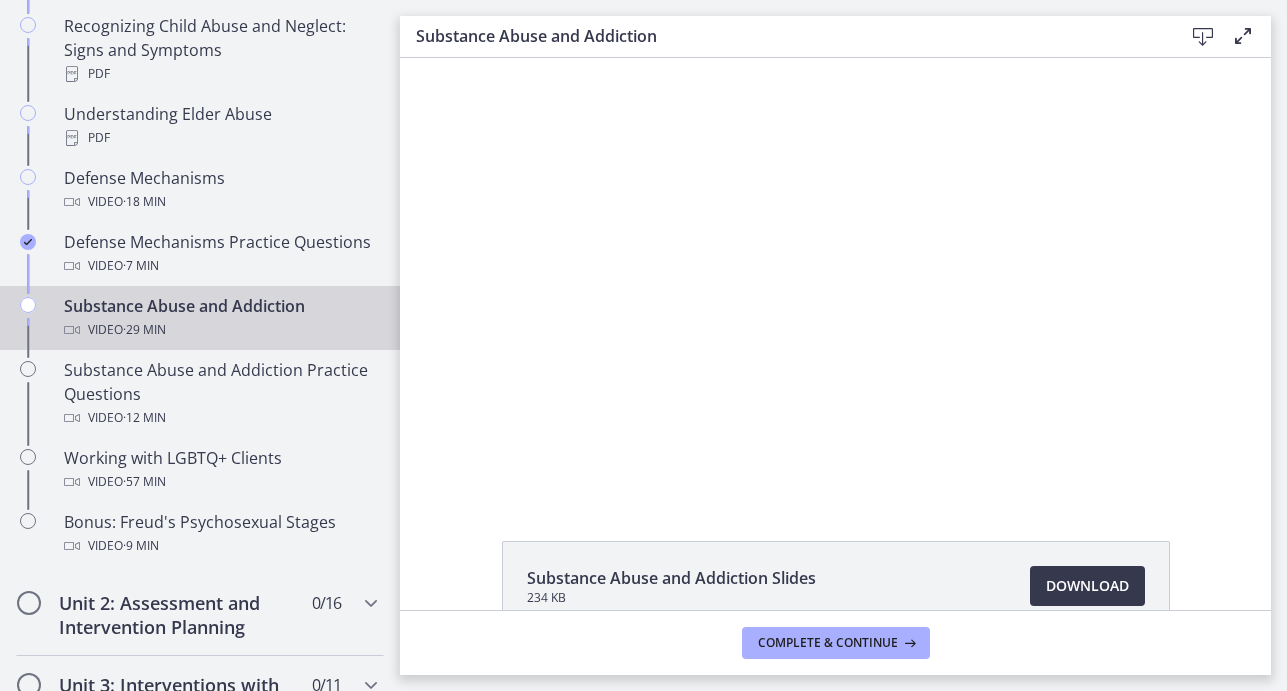 click at bounding box center [835, 276] 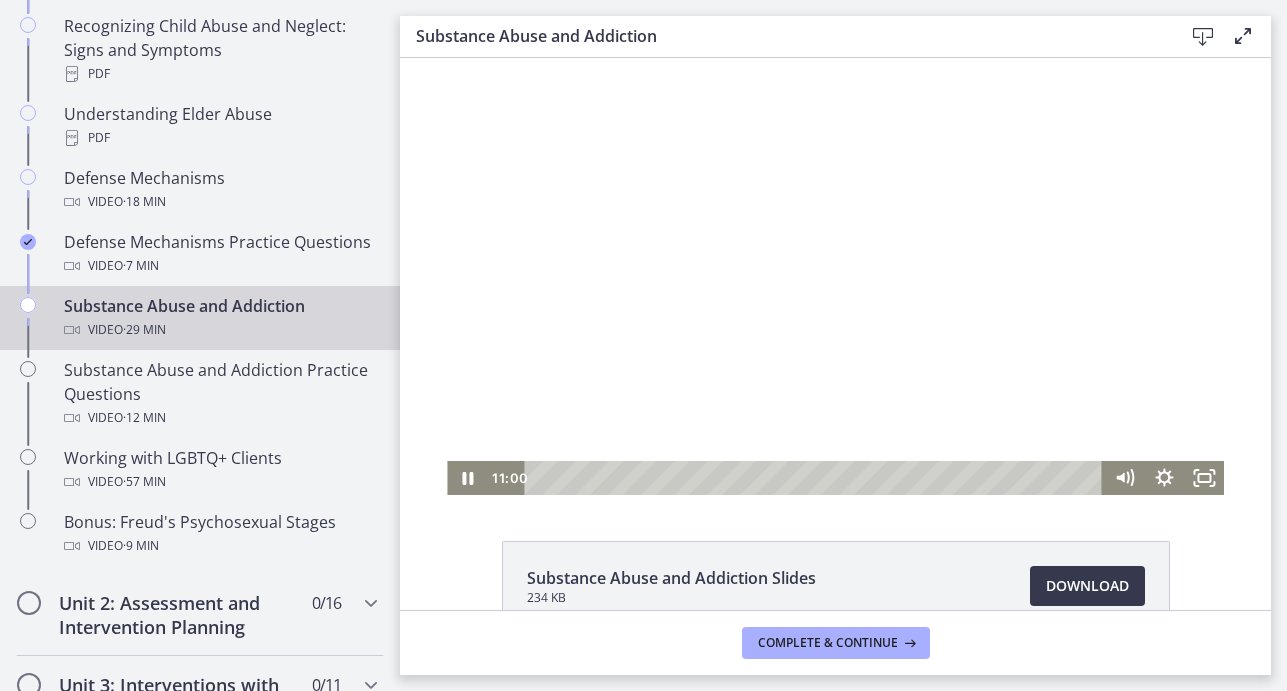 click at bounding box center [835, 276] 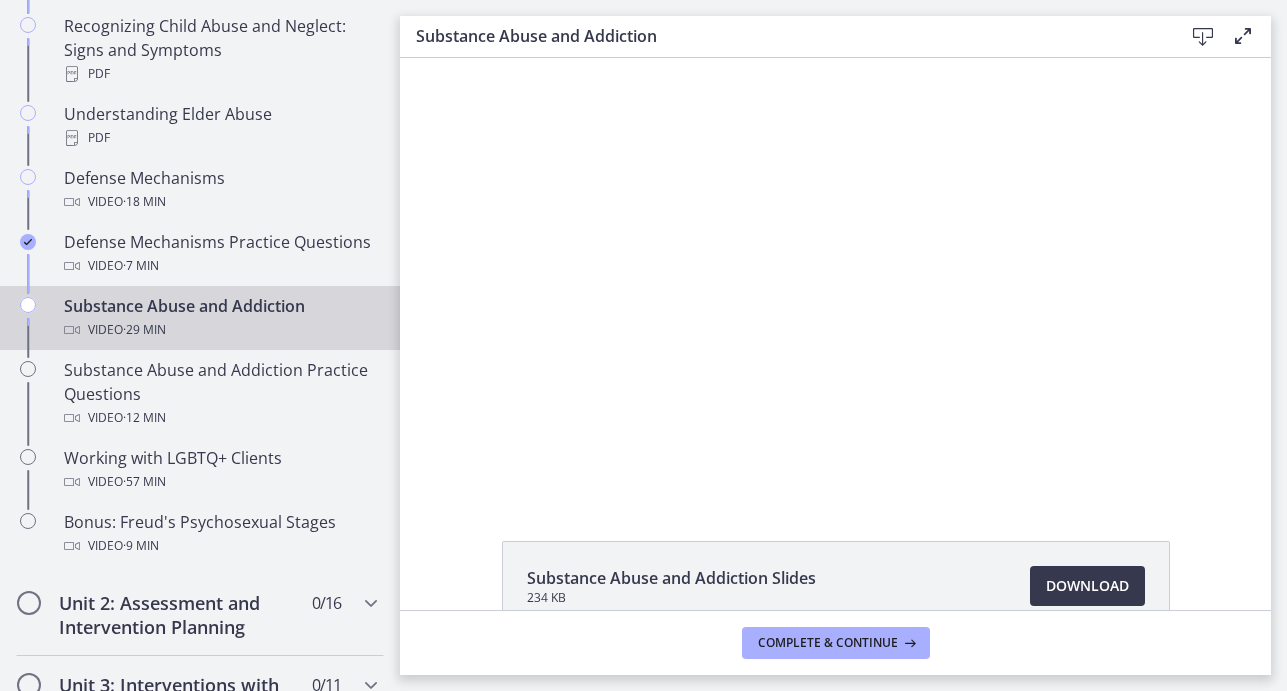 click at bounding box center [835, 276] 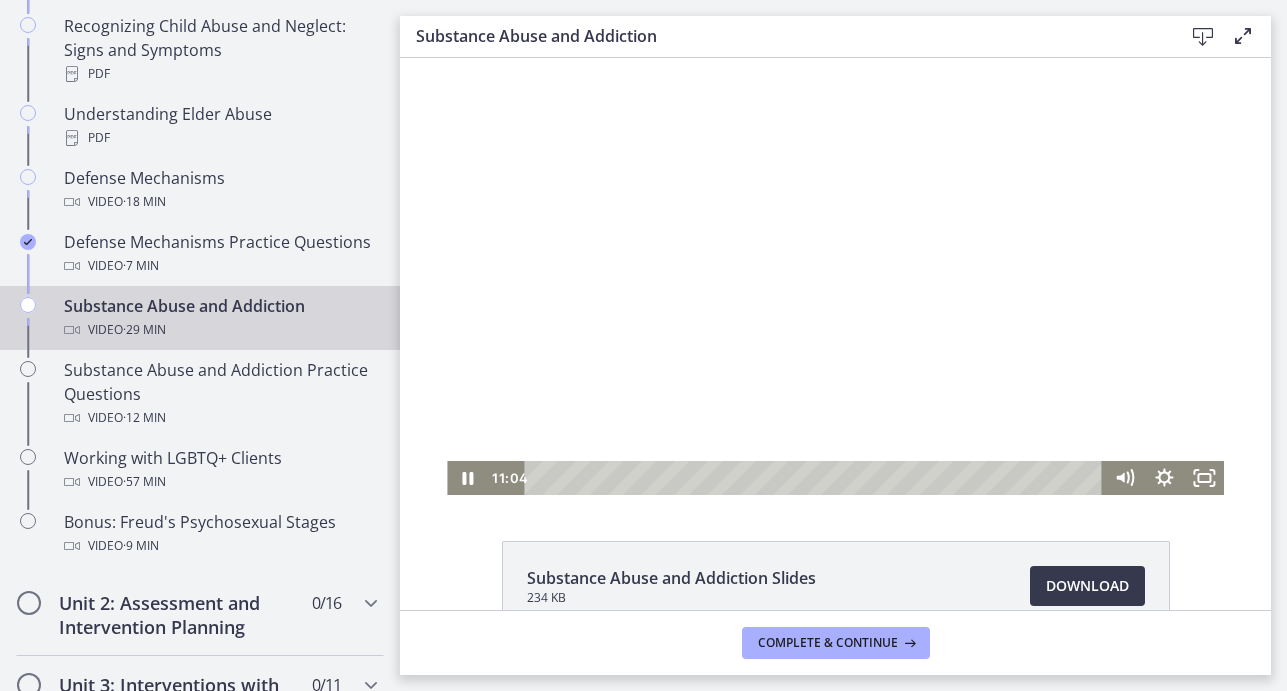 click at bounding box center (835, 276) 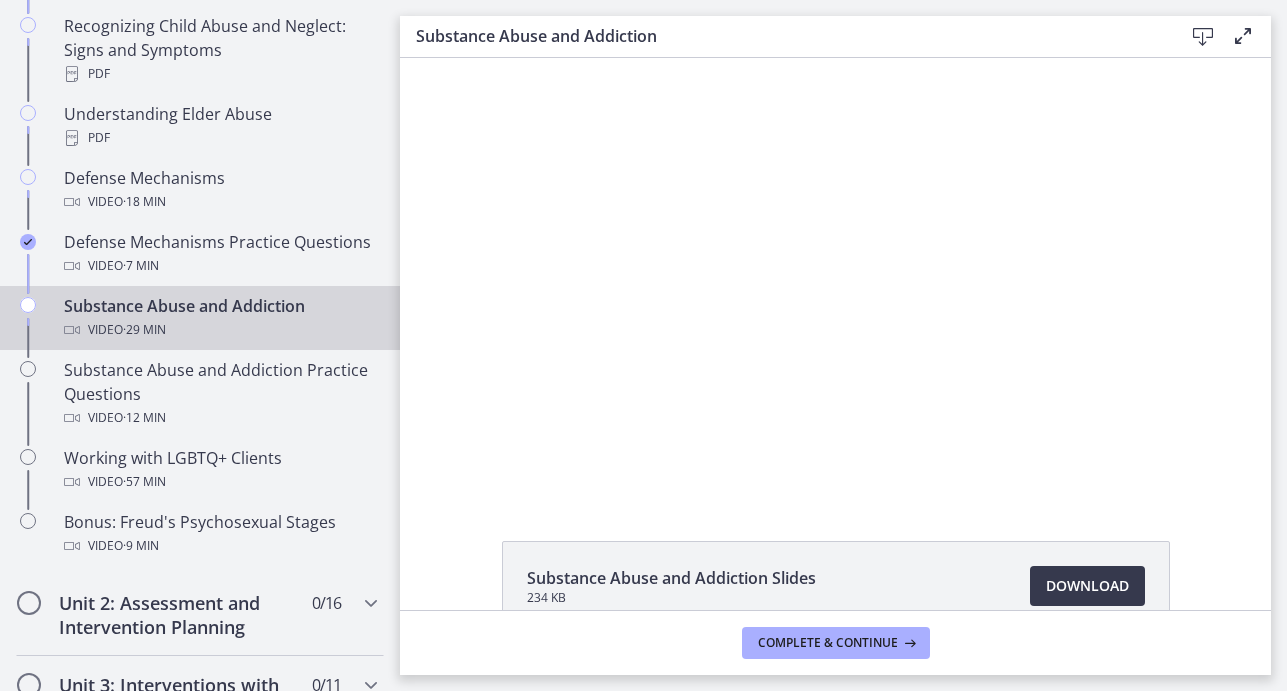 click at bounding box center (835, 276) 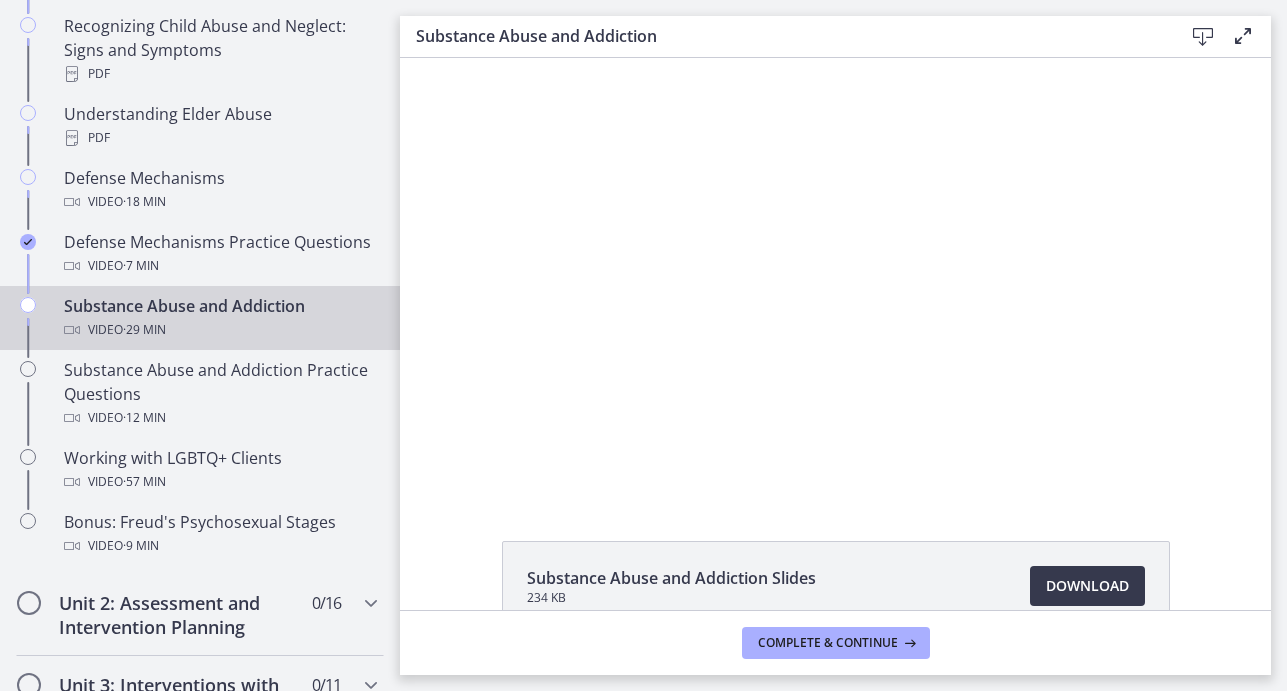 click at bounding box center (835, 276) 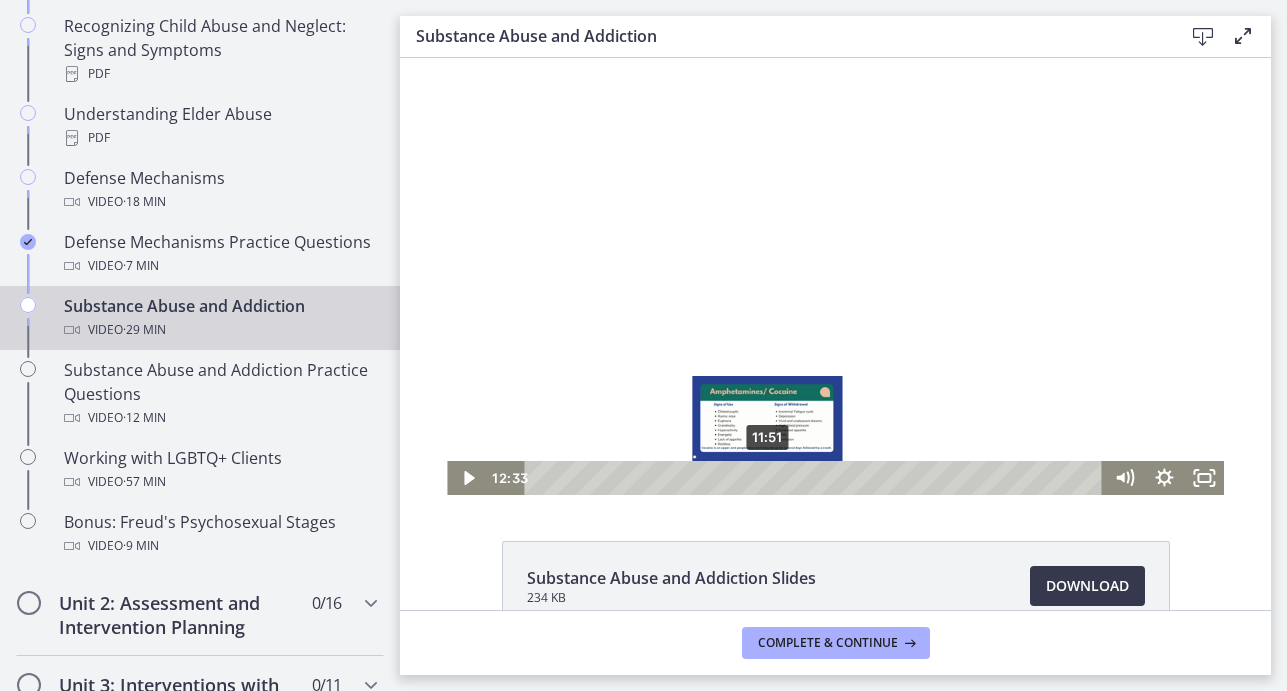 click on "11:51" at bounding box center [817, 478] 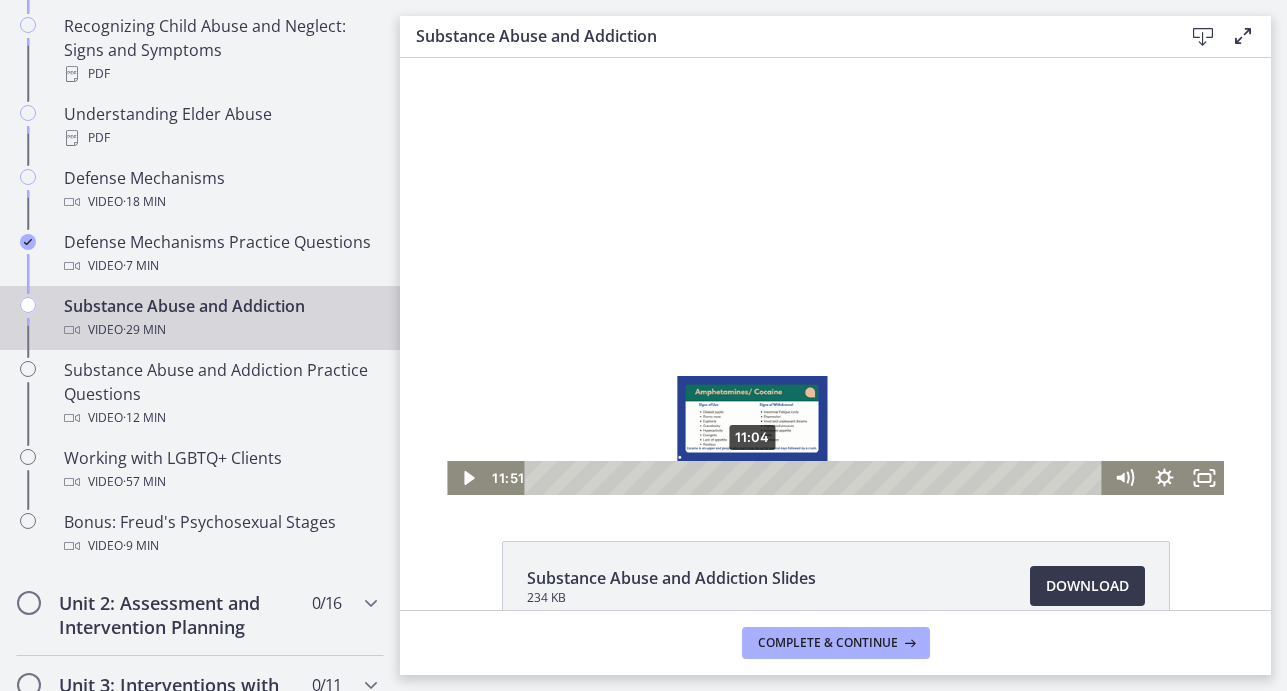 click on "11:04" at bounding box center [817, 478] 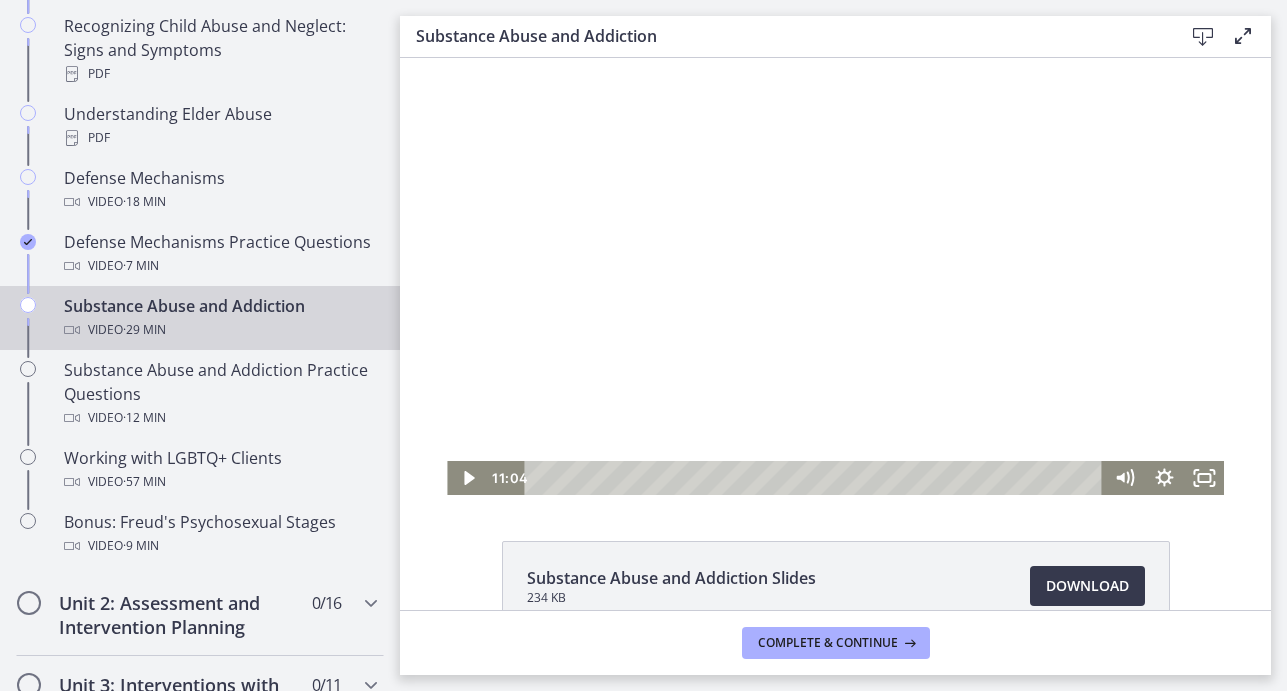 click at bounding box center (835, 276) 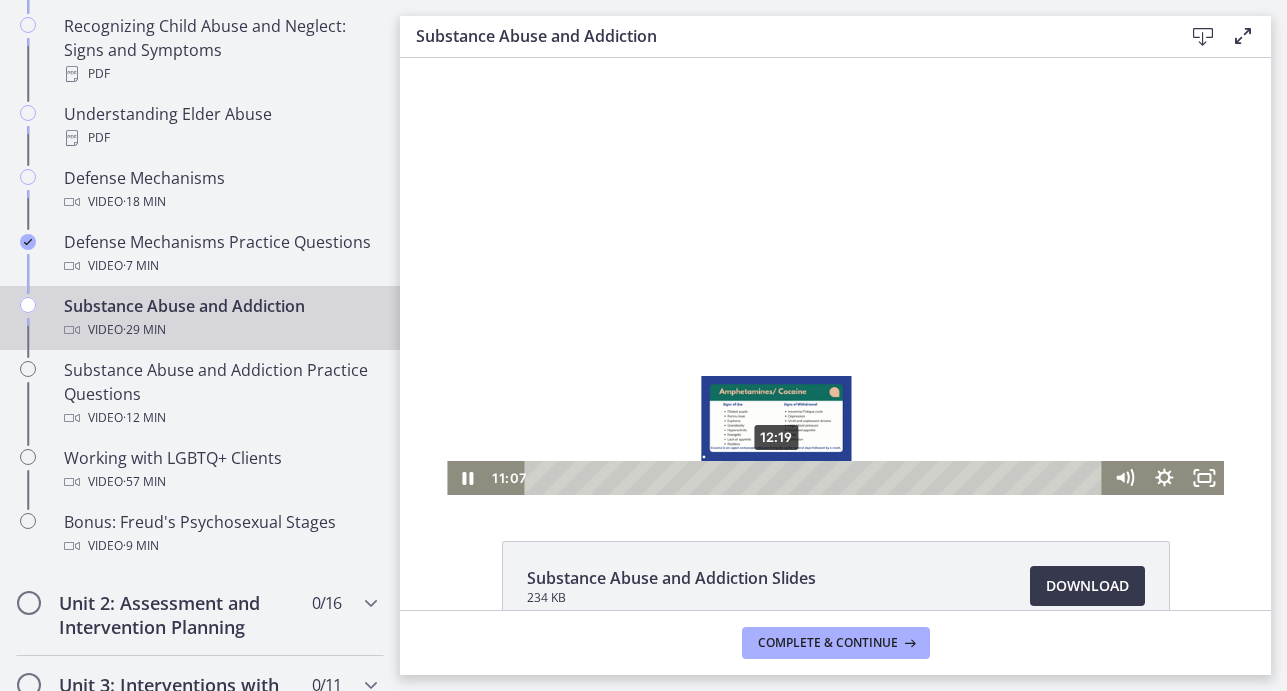 click on "12:19" at bounding box center [817, 478] 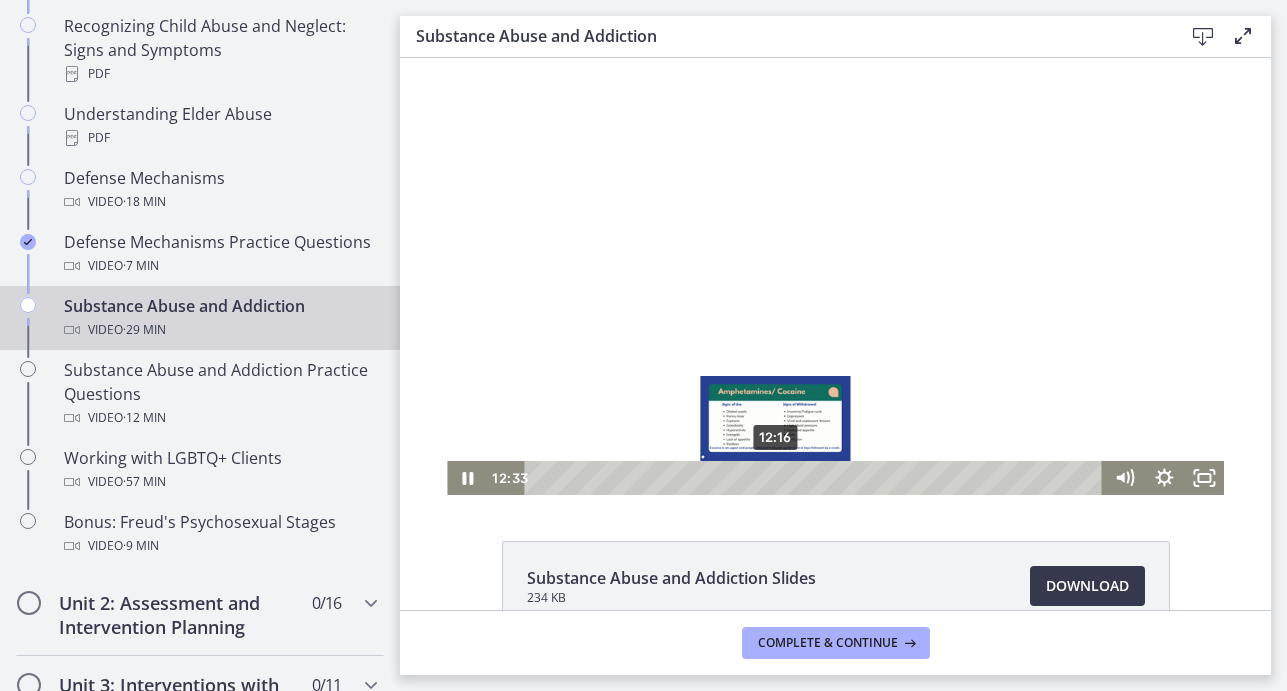 click at bounding box center [780, 477] 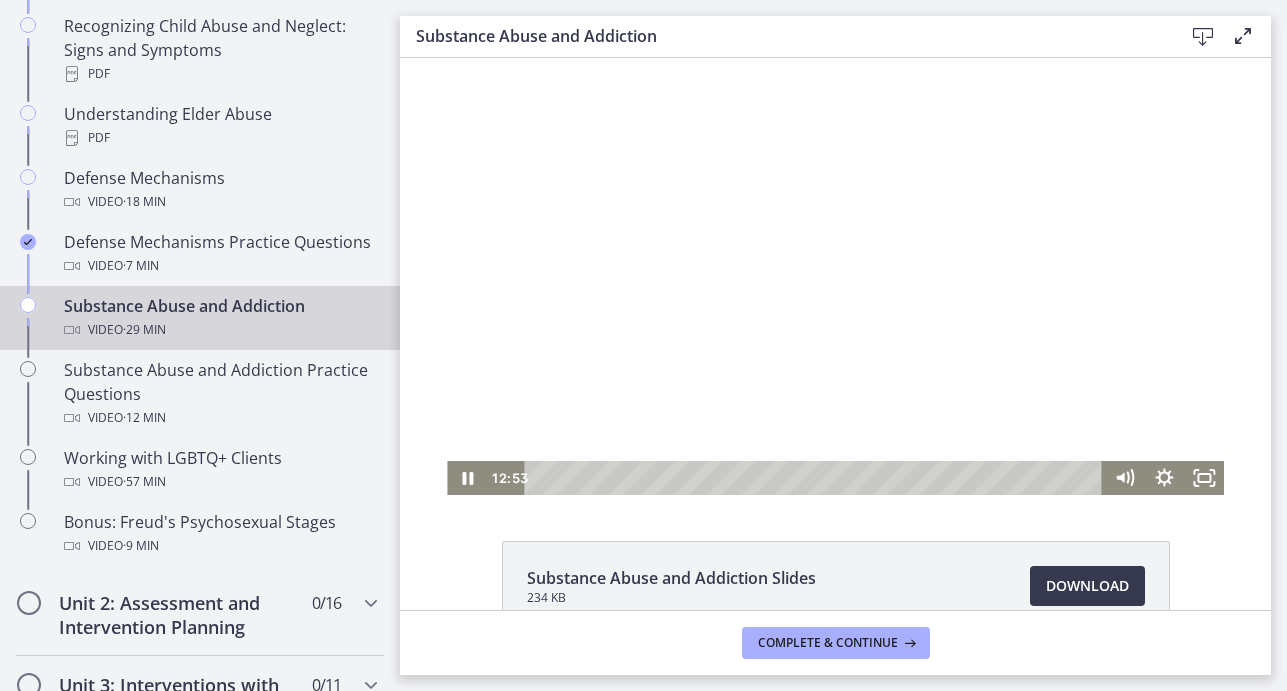 click at bounding box center (835, 276) 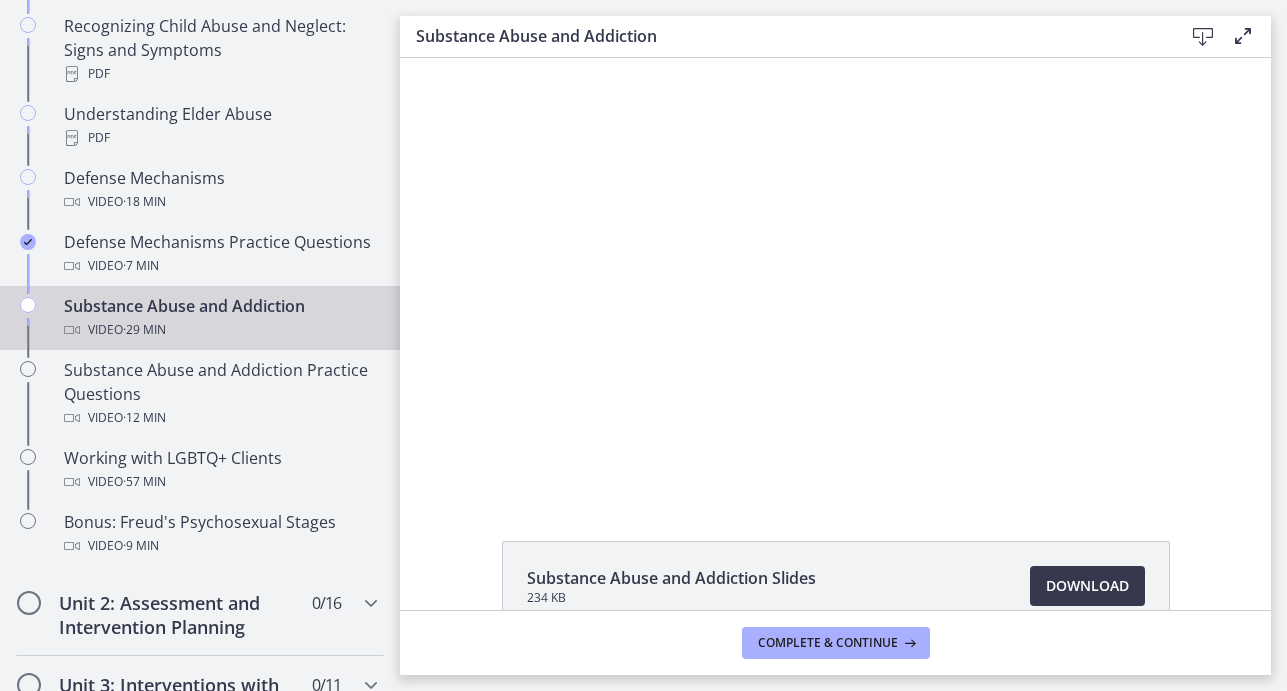 click at bounding box center (835, 276) 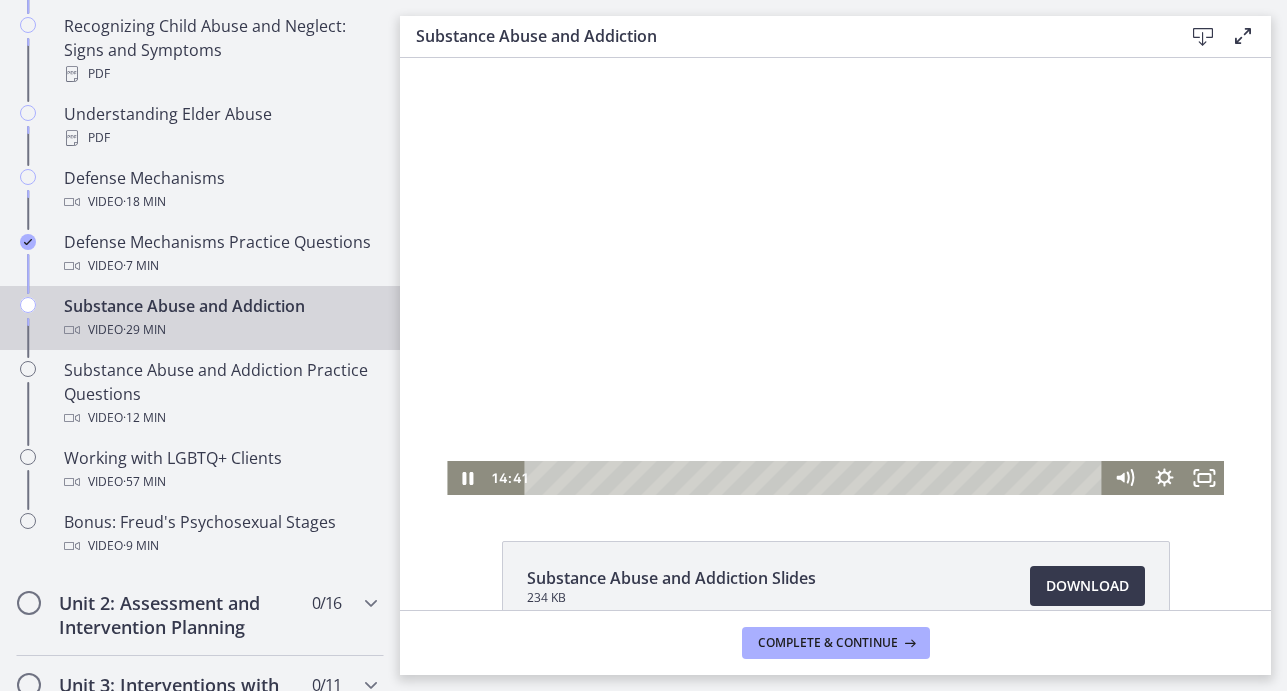 click at bounding box center [835, 276] 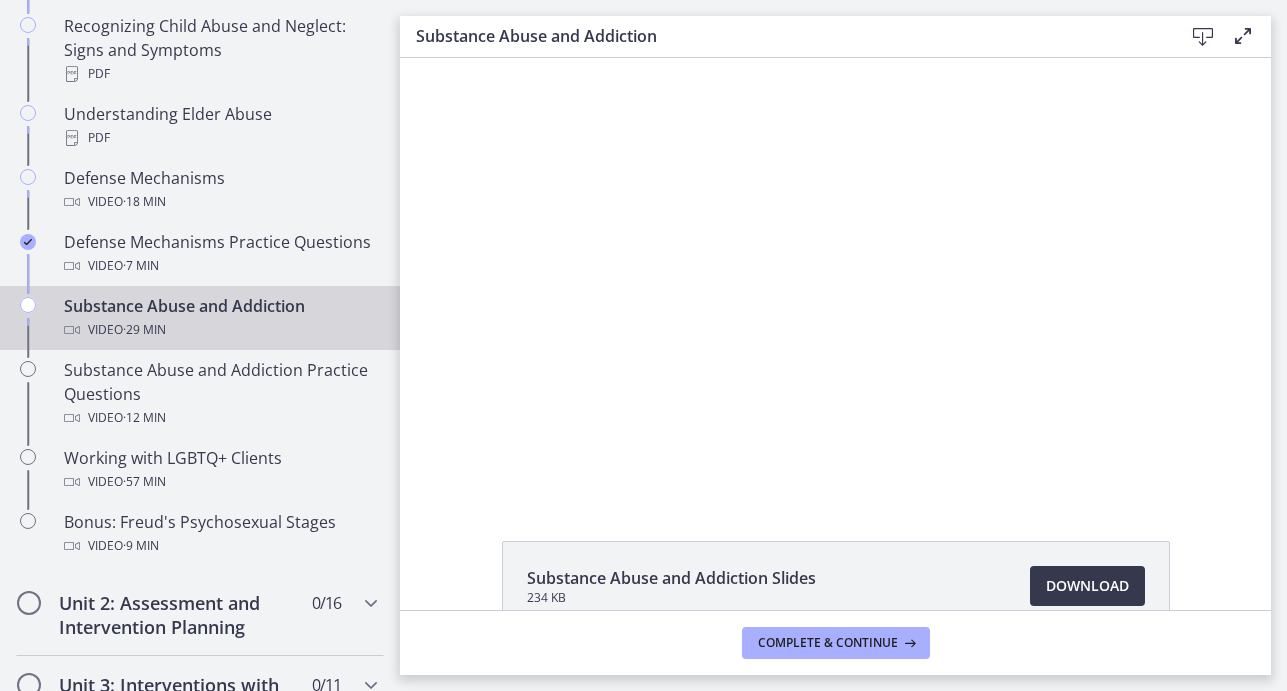 click at bounding box center (835, 276) 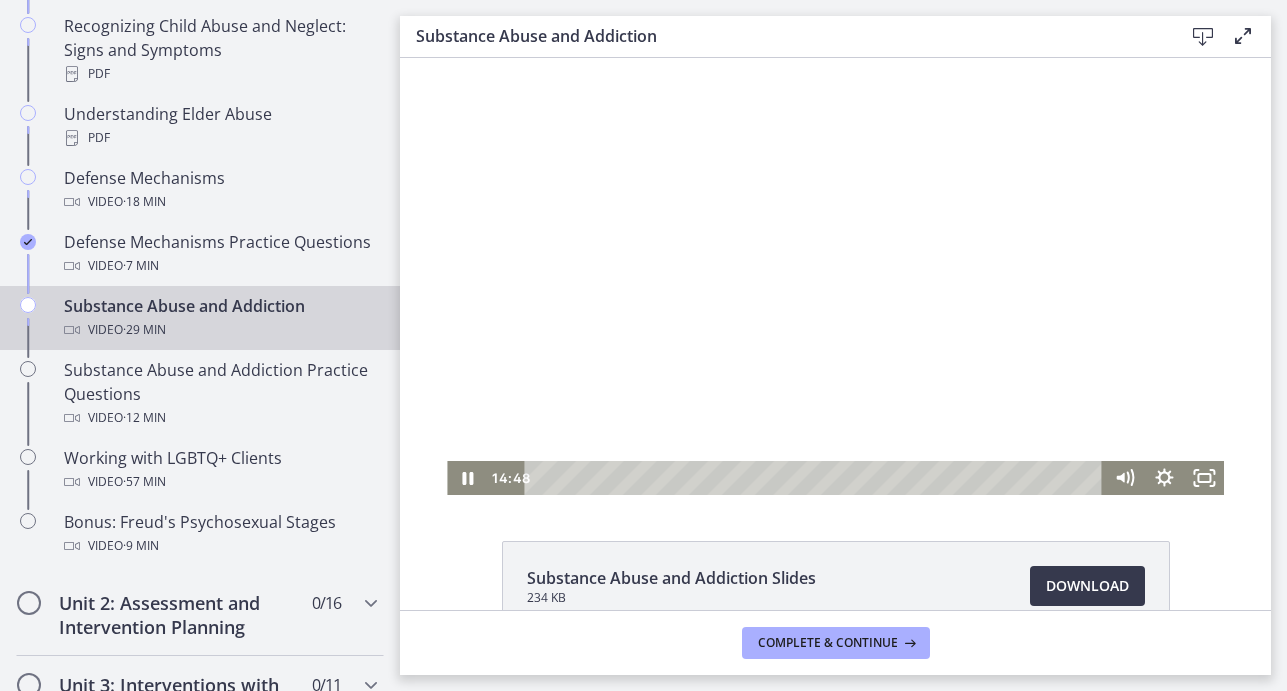 click at bounding box center (835, 276) 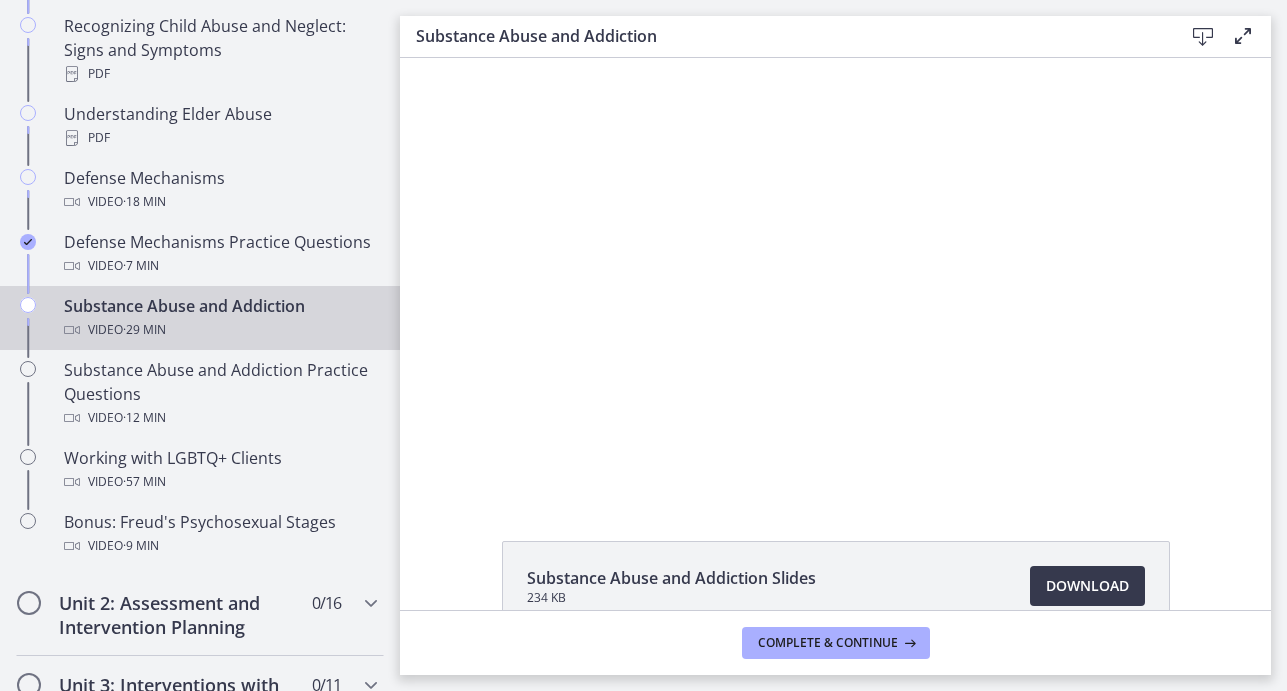 click at bounding box center [835, 276] 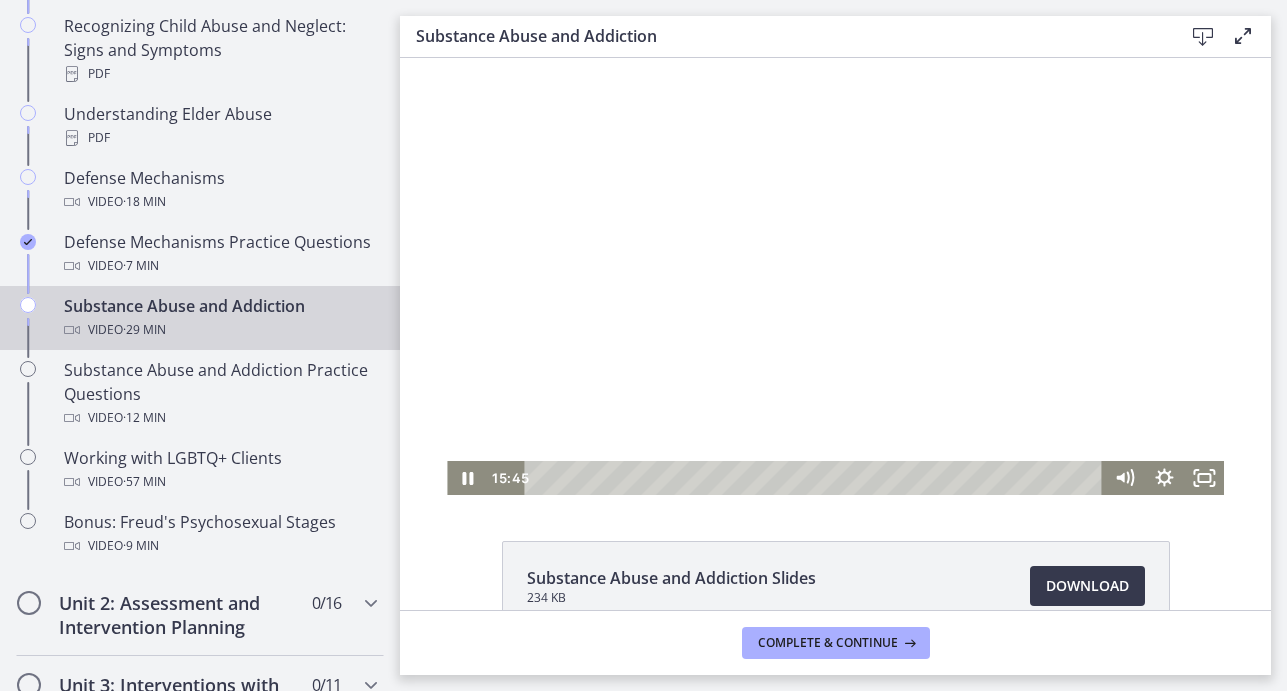 click at bounding box center [835, 276] 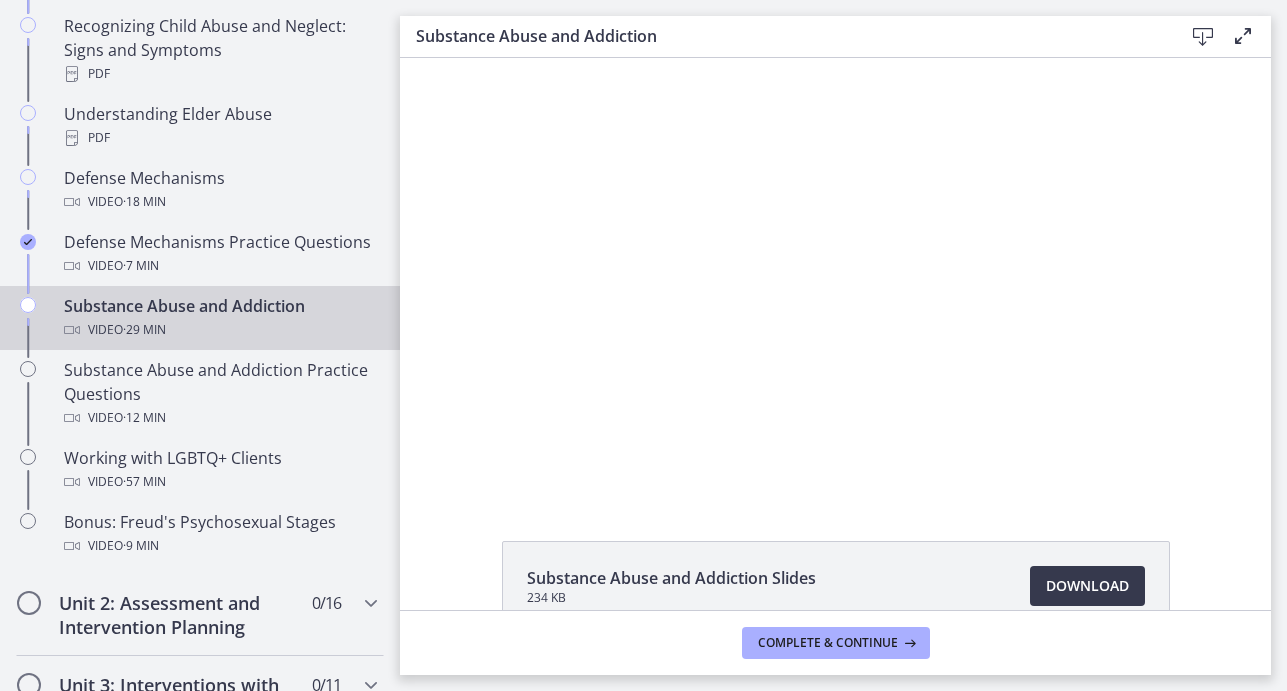 click at bounding box center [835, 276] 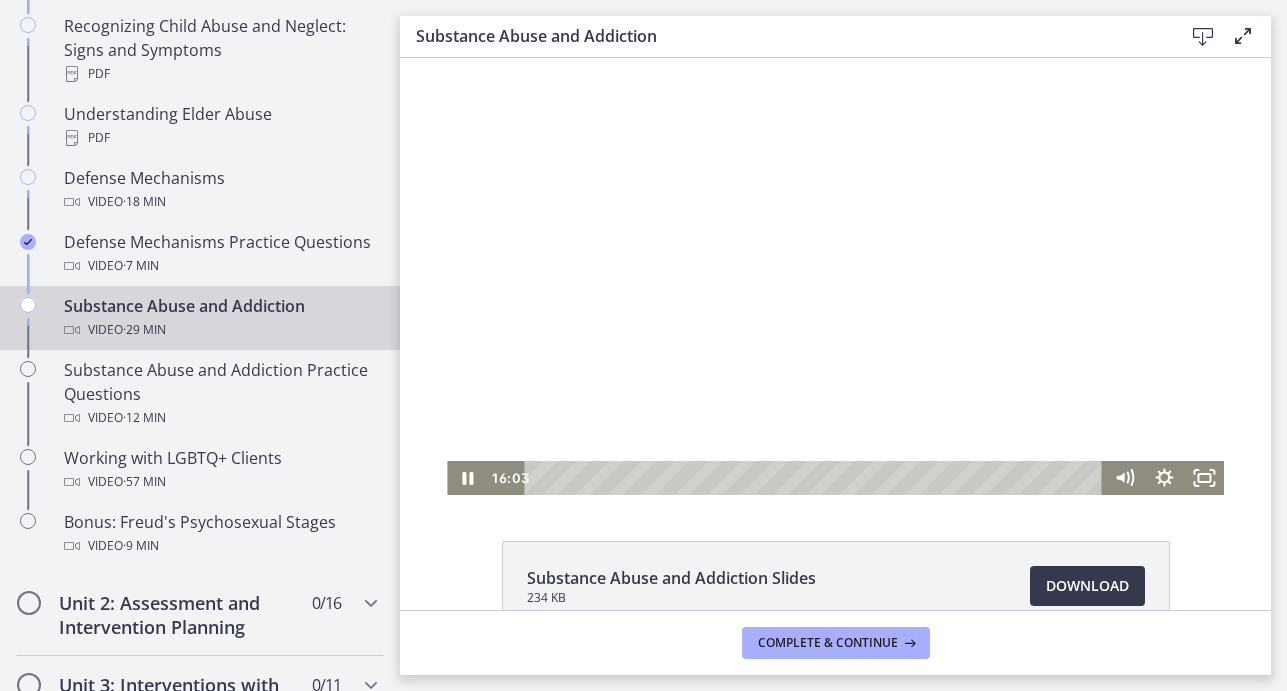 click at bounding box center [835, 276] 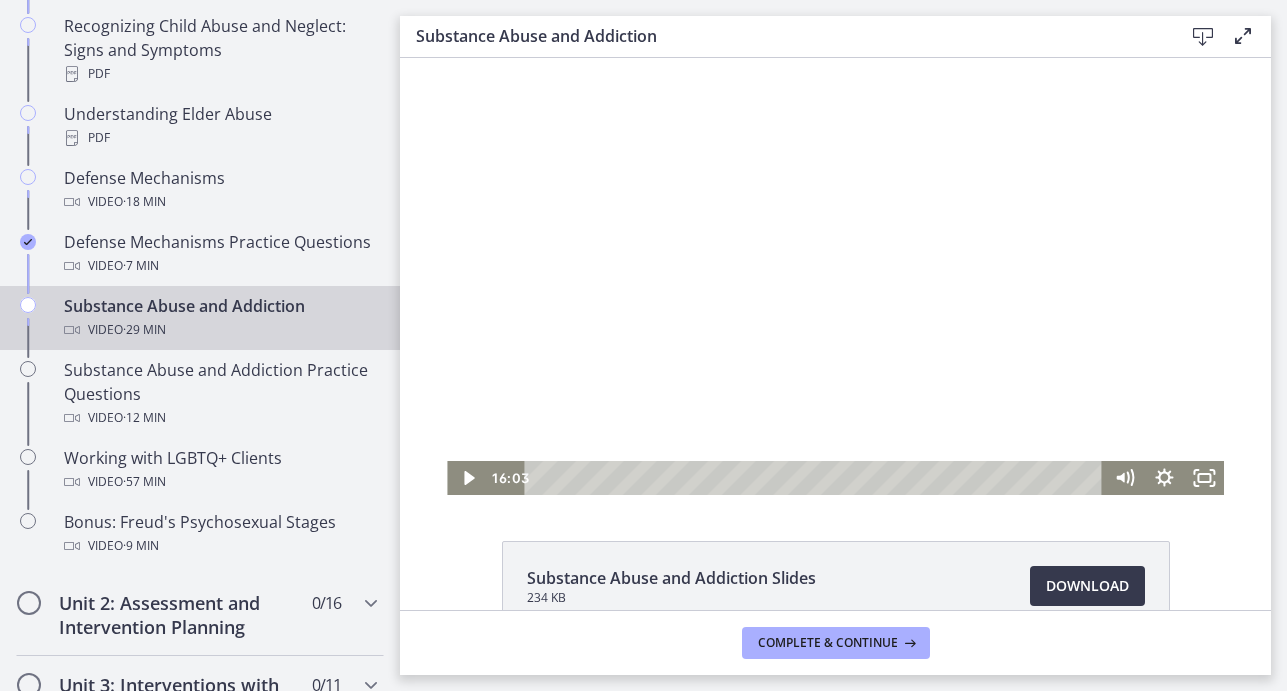 click at bounding box center [835, 276] 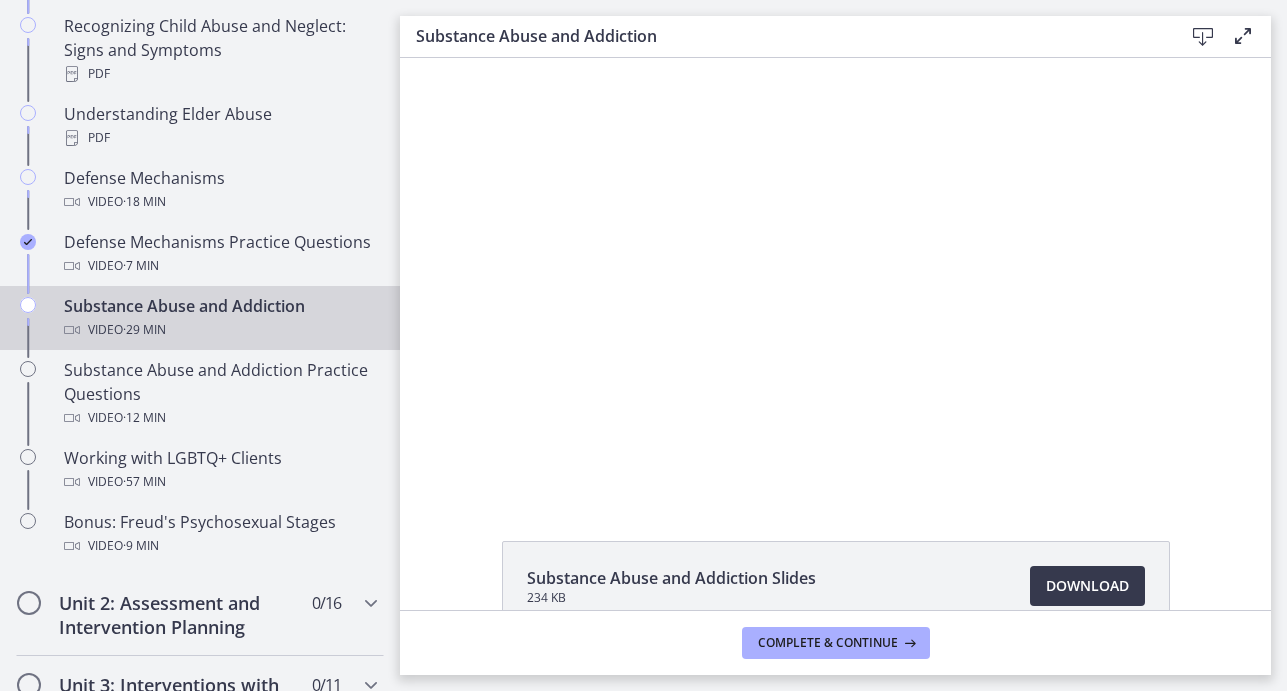 click at bounding box center (835, 276) 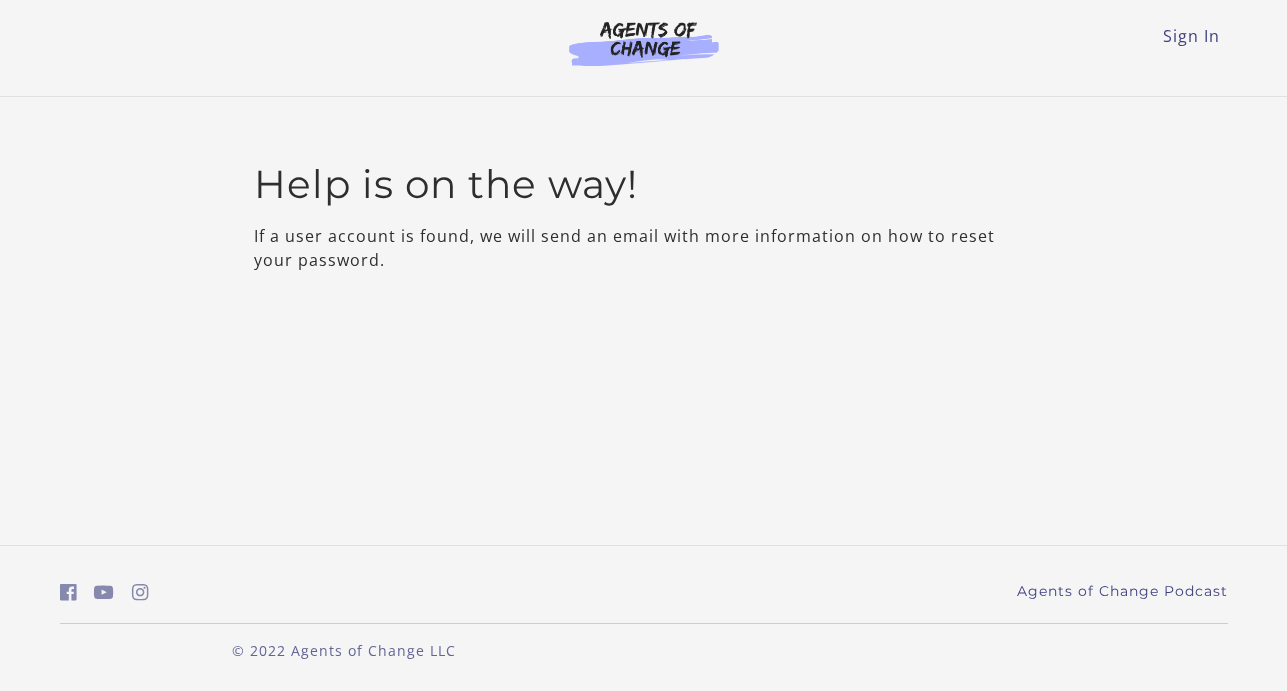 scroll, scrollTop: 0, scrollLeft: 0, axis: both 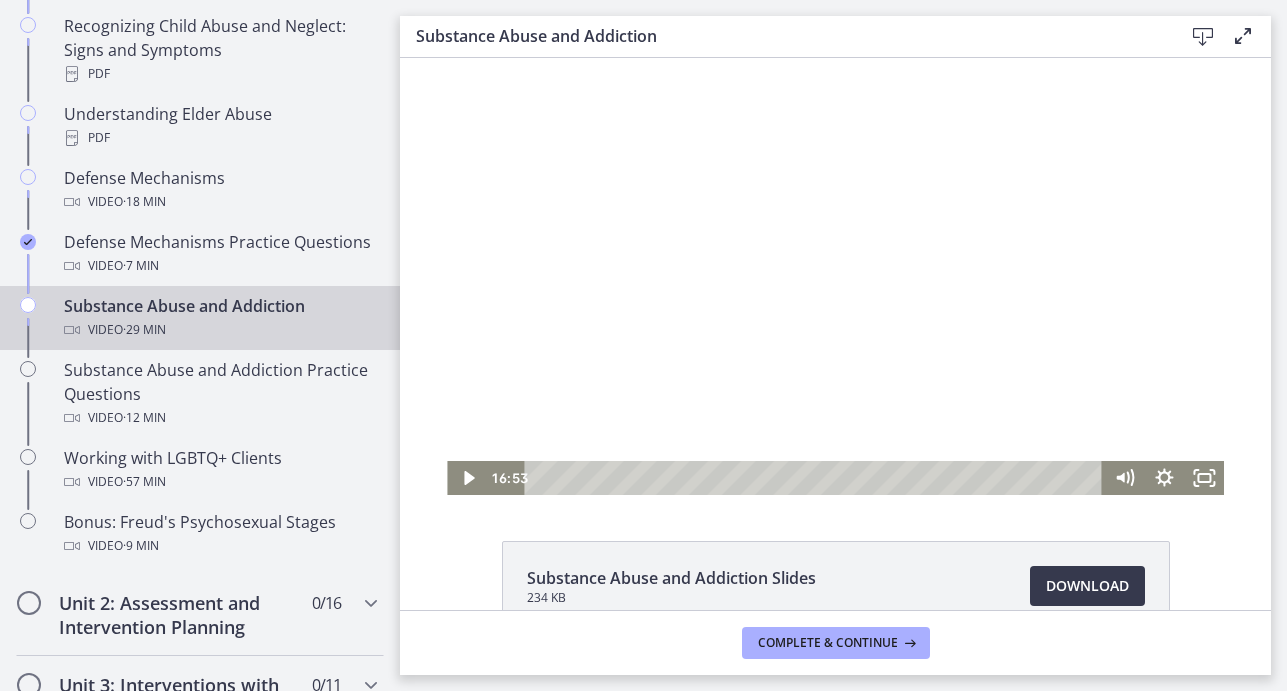 drag, startPoint x: 400, startPoint y: 58, endPoint x: 875, endPoint y: 318, distance: 541.50256 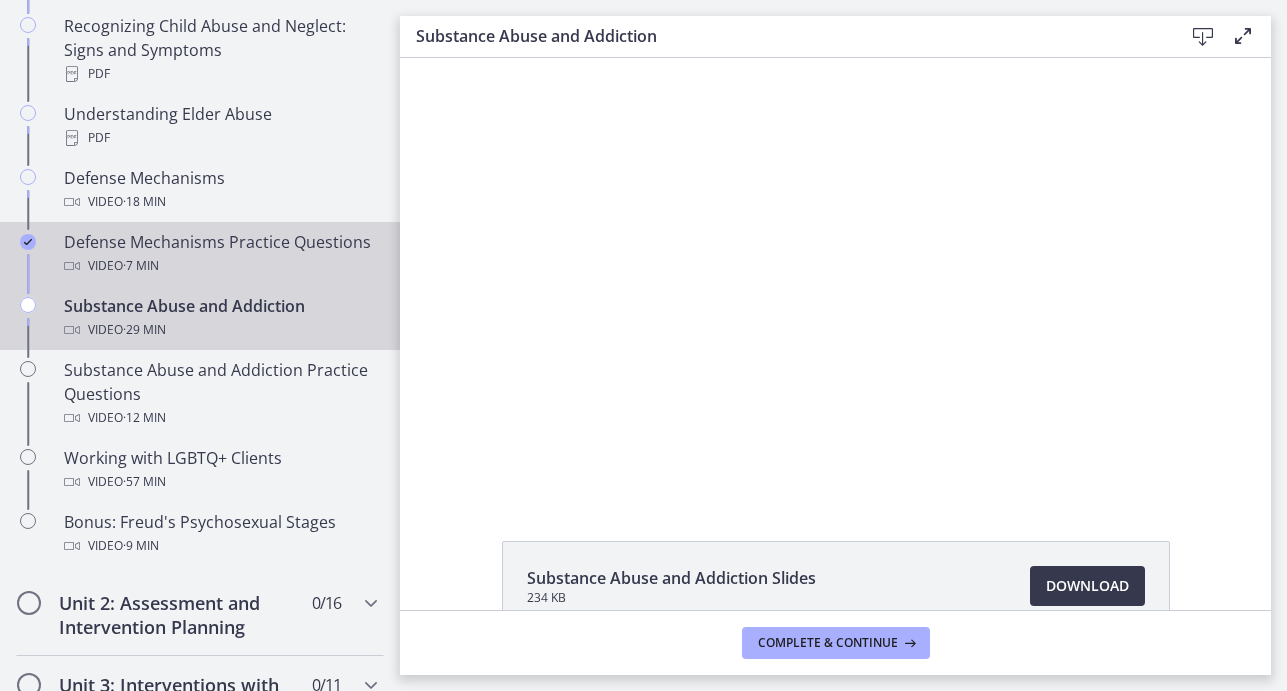 click on "Defense Mechanisms Practice Questions
Video
·  7 min" at bounding box center (200, 254) 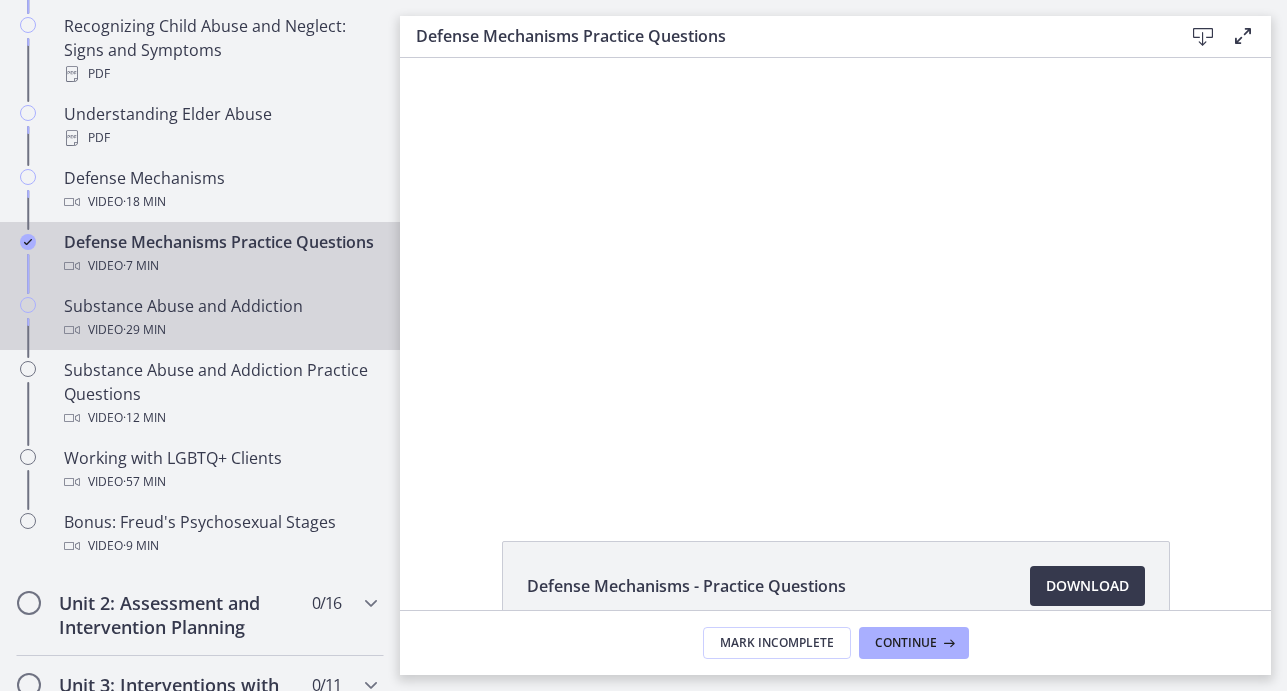 click on "Video
·  29 min" at bounding box center [220, 330] 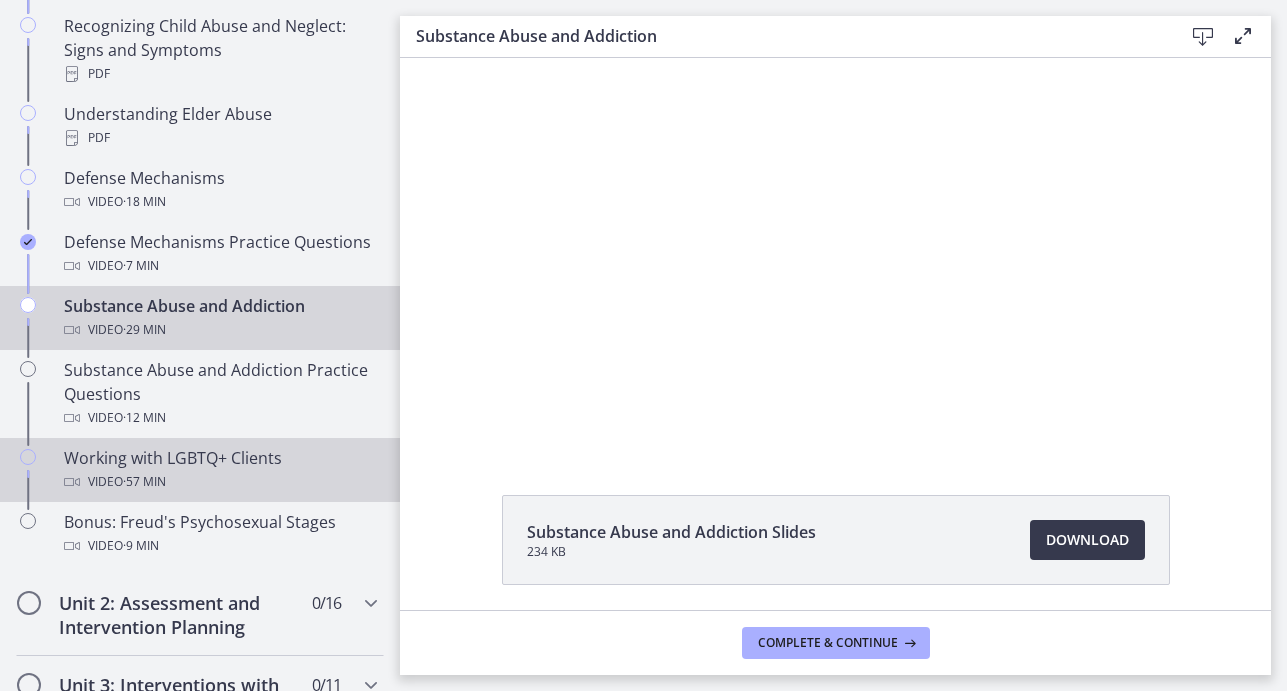 scroll, scrollTop: 45, scrollLeft: 0, axis: vertical 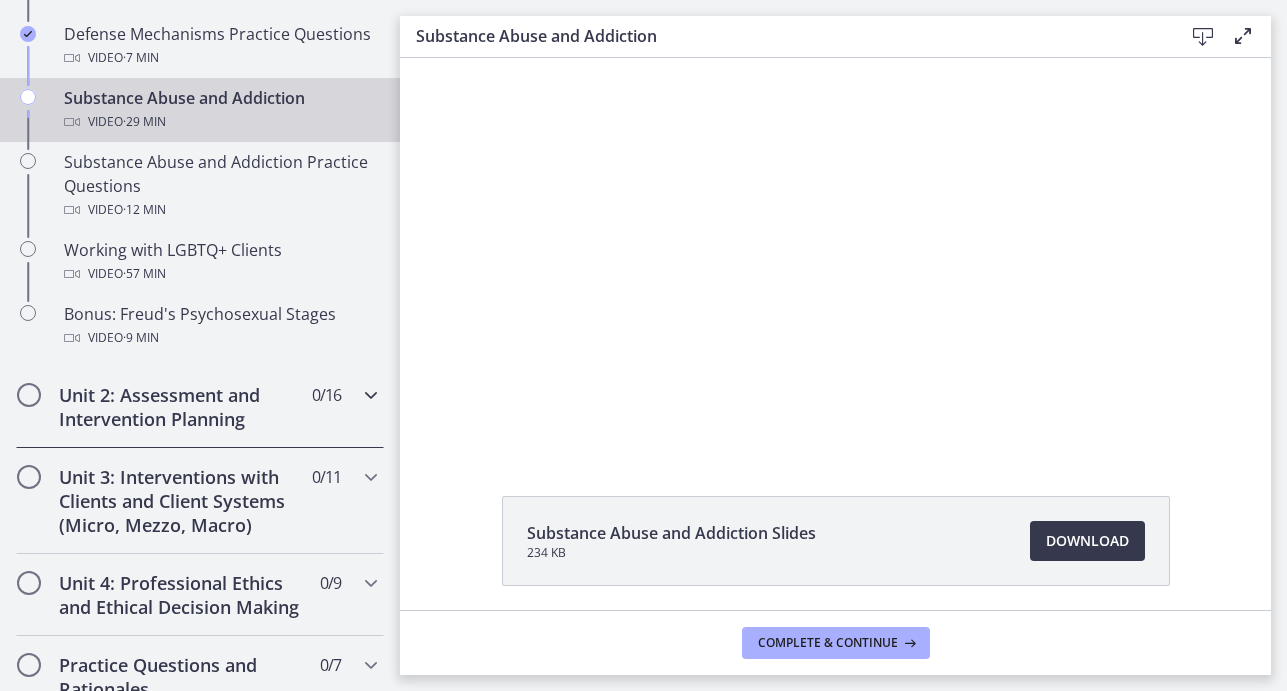 click at bounding box center [371, 395] 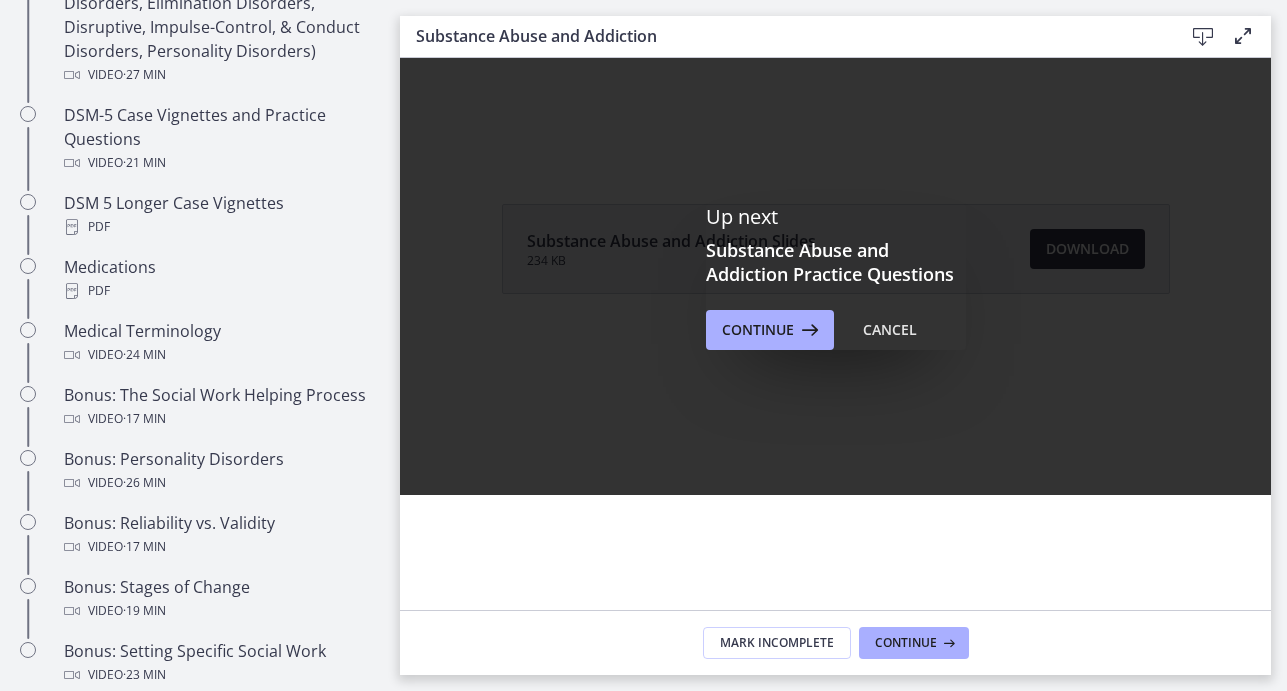 scroll, scrollTop: 1552, scrollLeft: 0, axis: vertical 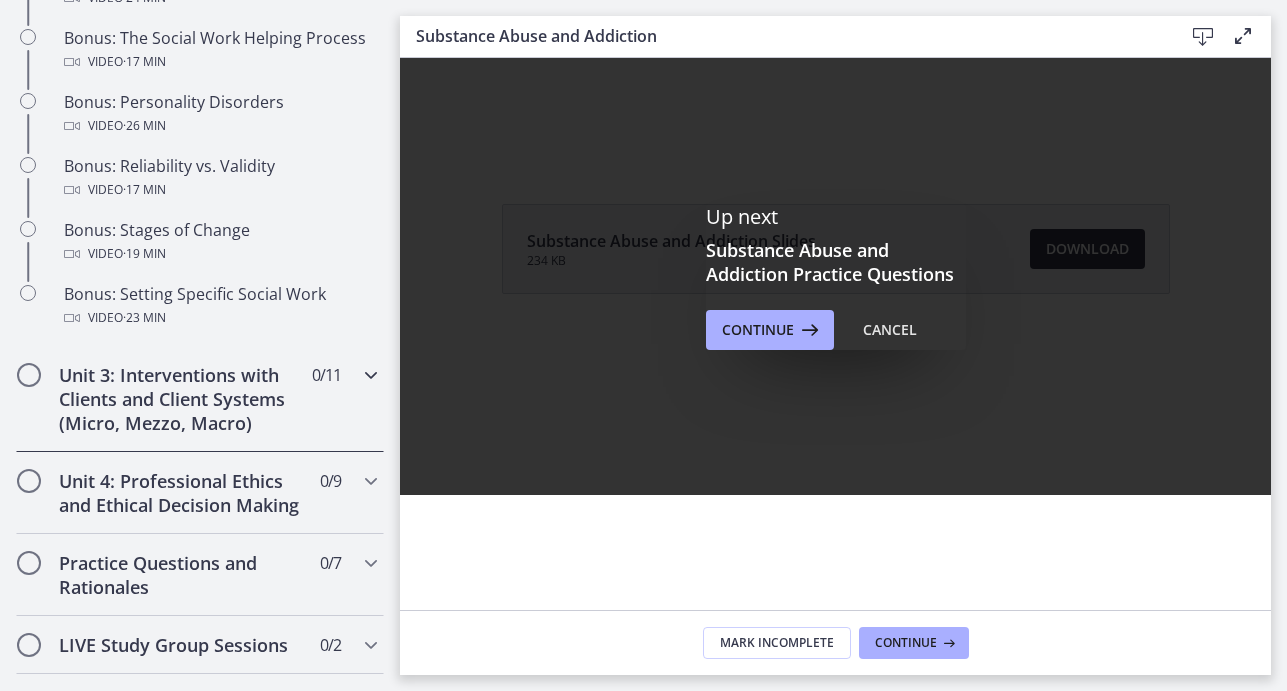 click at bounding box center (371, 375) 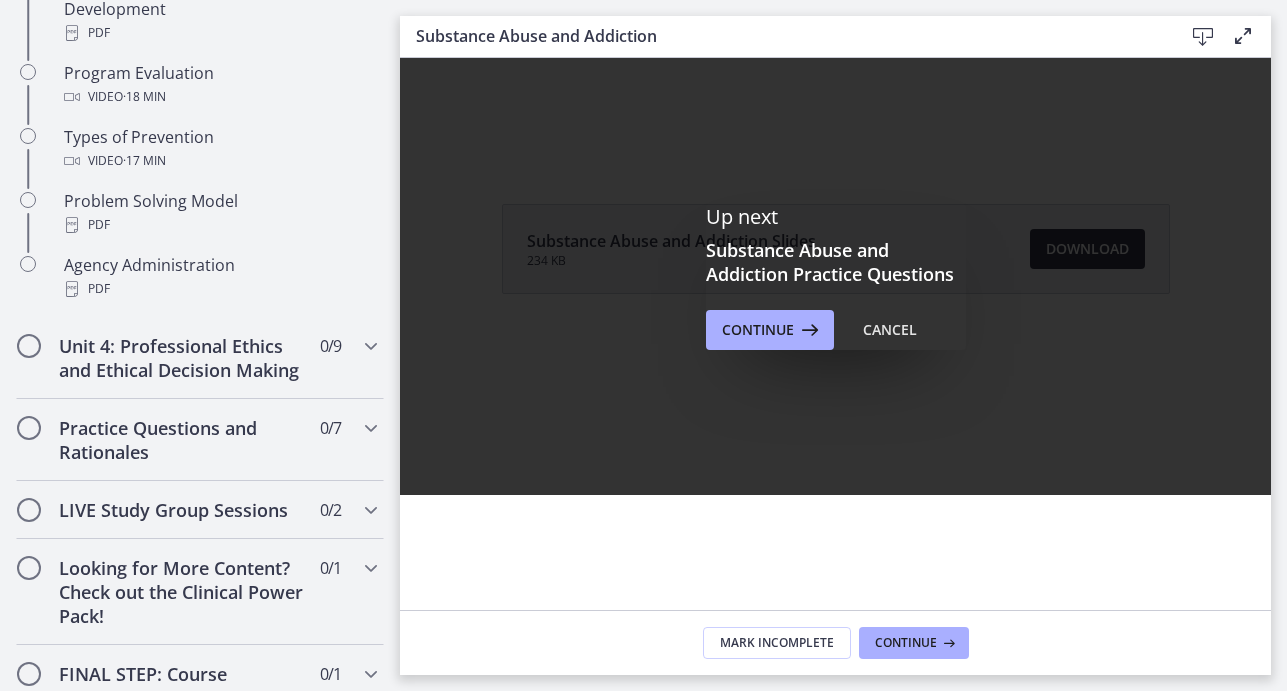 scroll, scrollTop: 1335, scrollLeft: 0, axis: vertical 